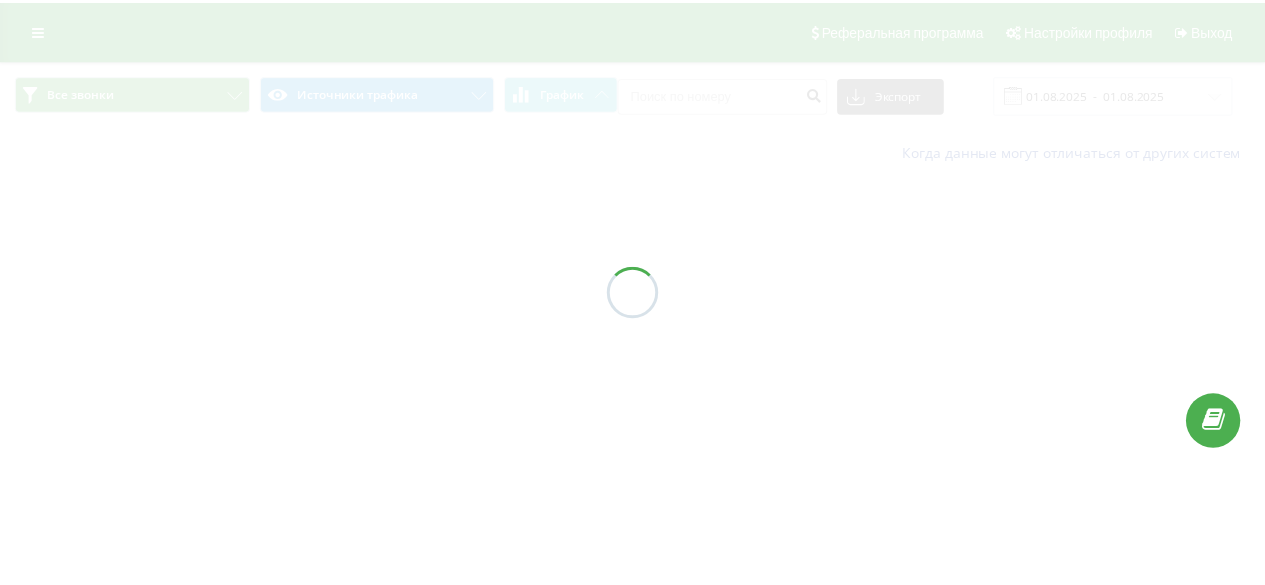 scroll, scrollTop: 0, scrollLeft: 0, axis: both 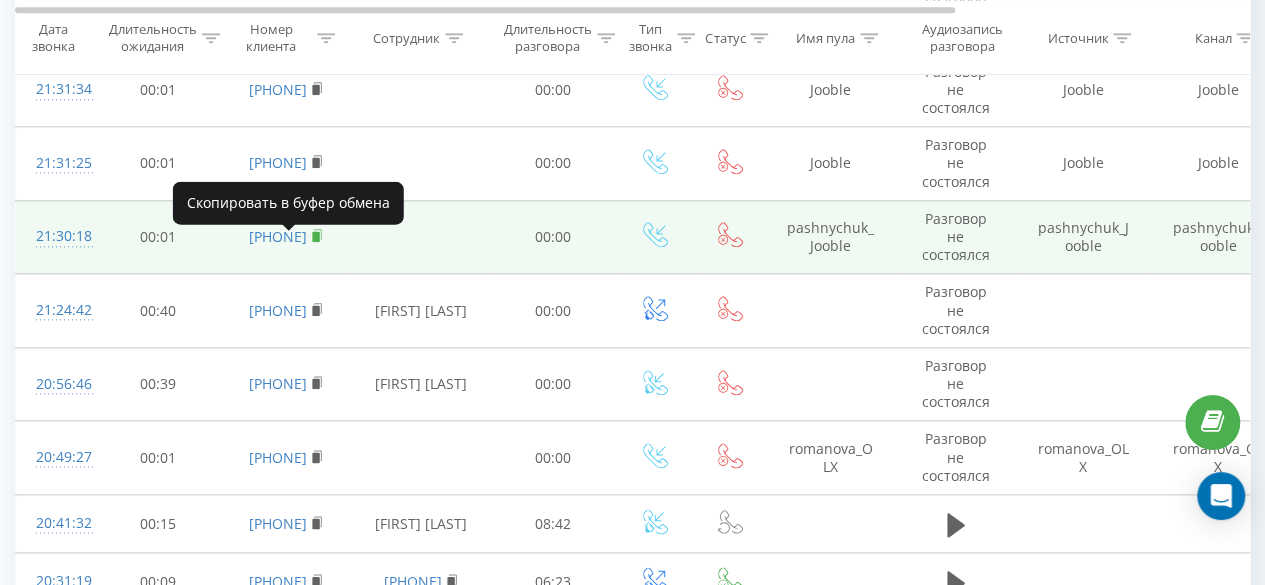 click 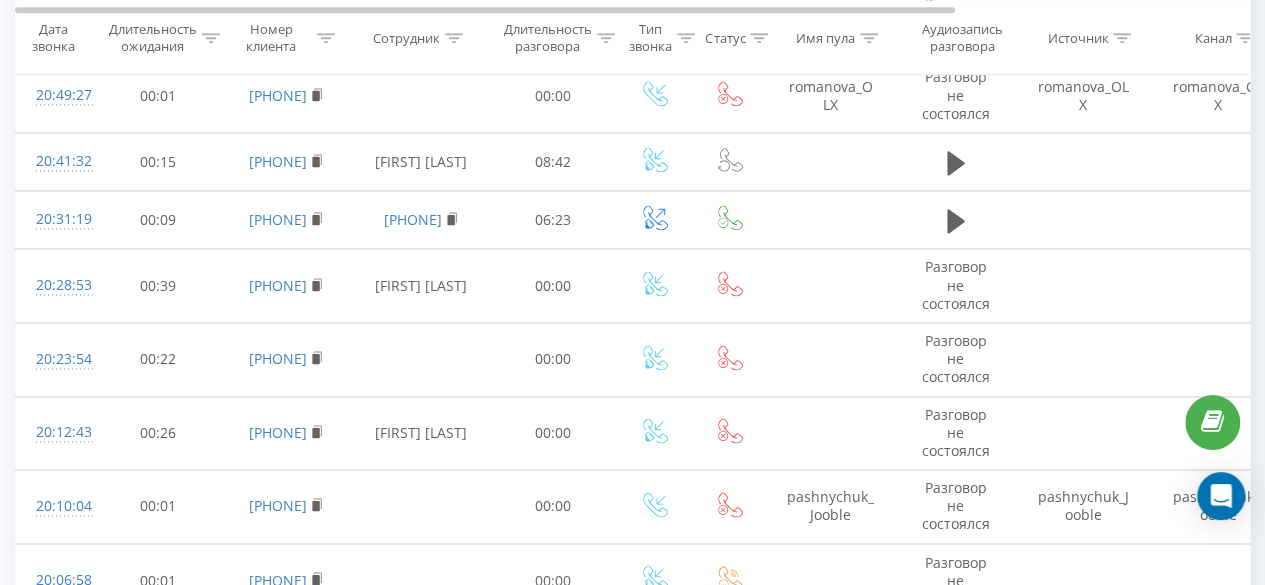 scroll, scrollTop: 1500, scrollLeft: 0, axis: vertical 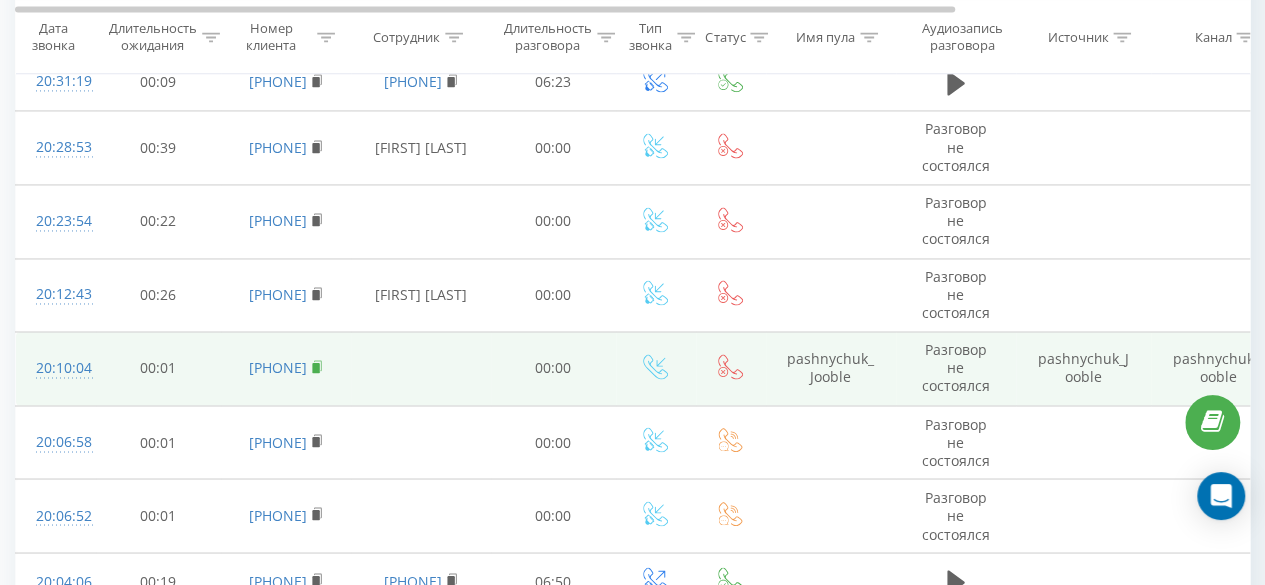click 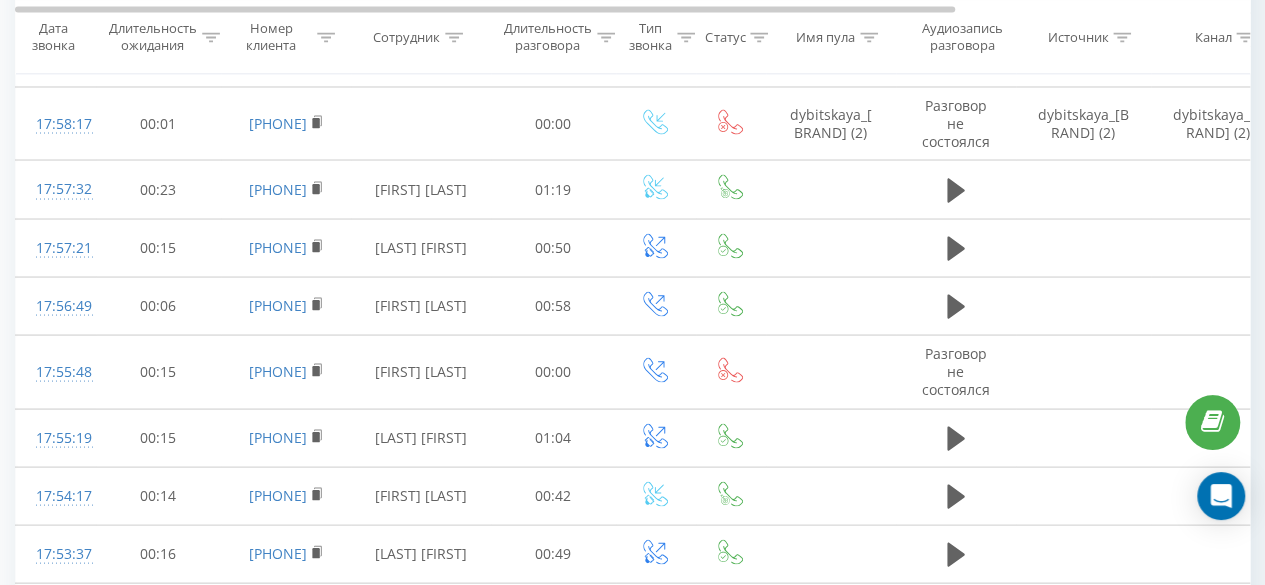scroll, scrollTop: 5900, scrollLeft: 0, axis: vertical 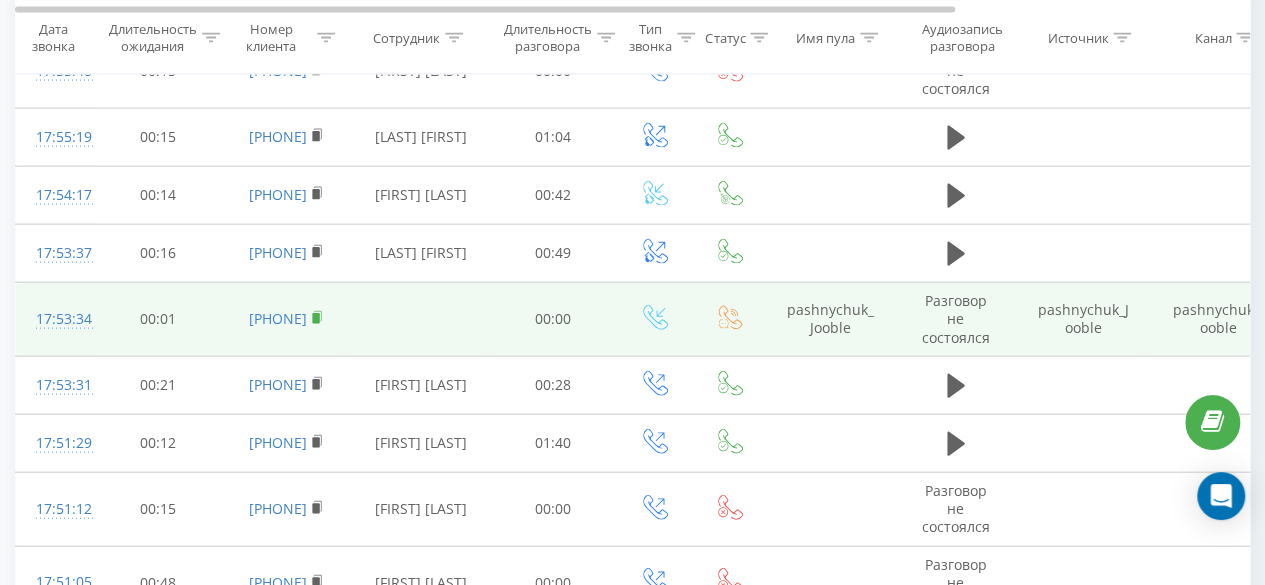 click 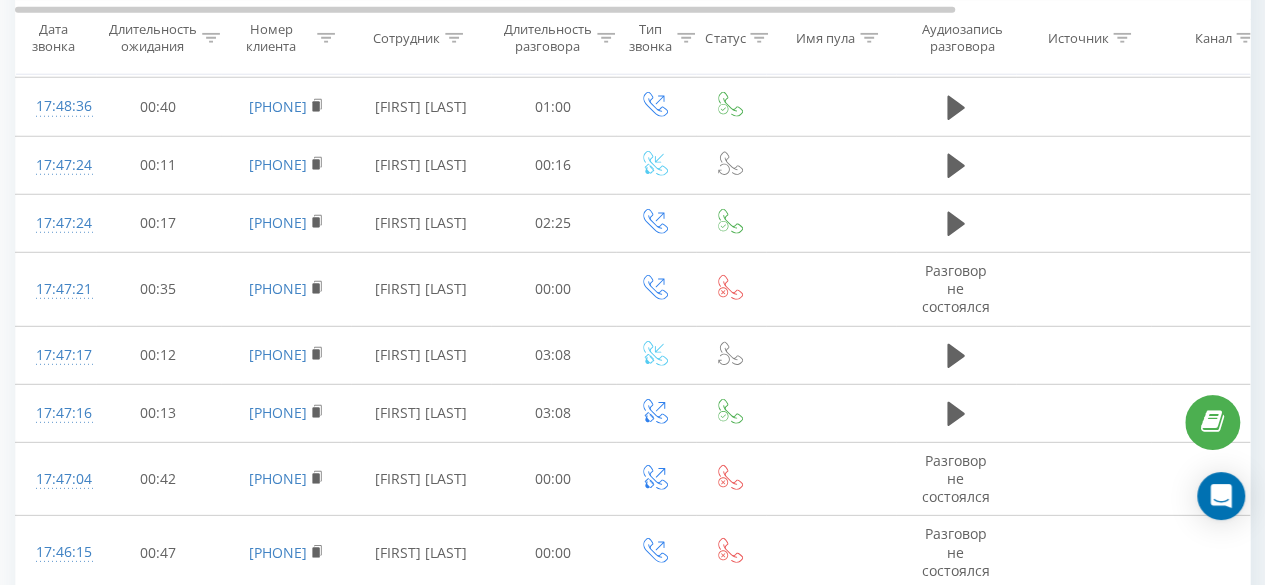 scroll, scrollTop: 6800, scrollLeft: 0, axis: vertical 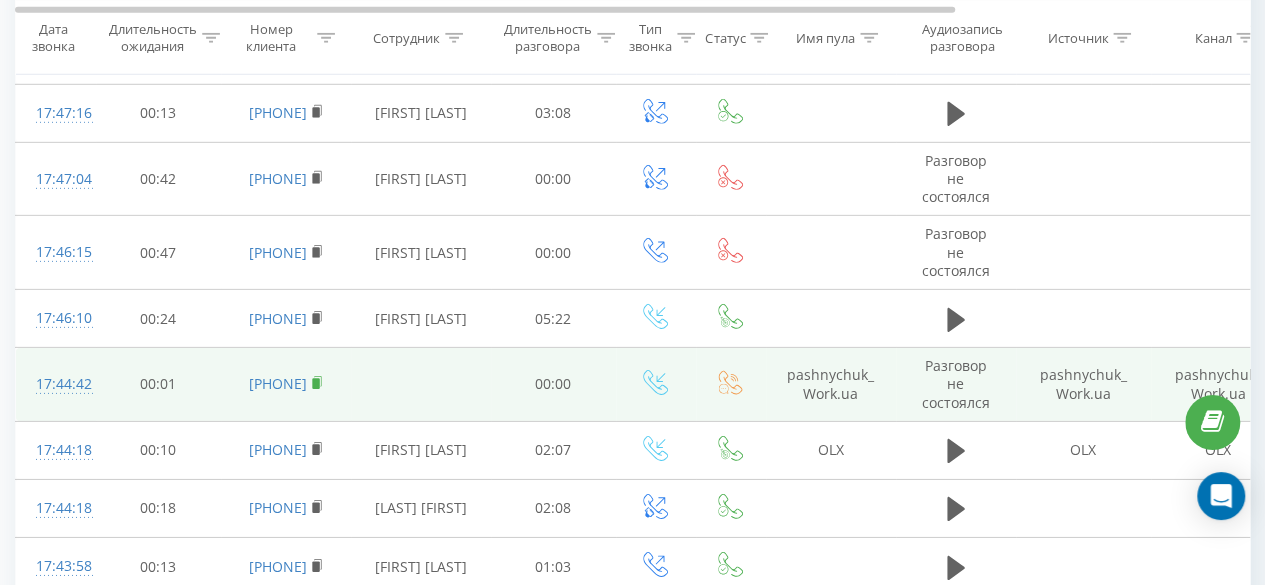 click 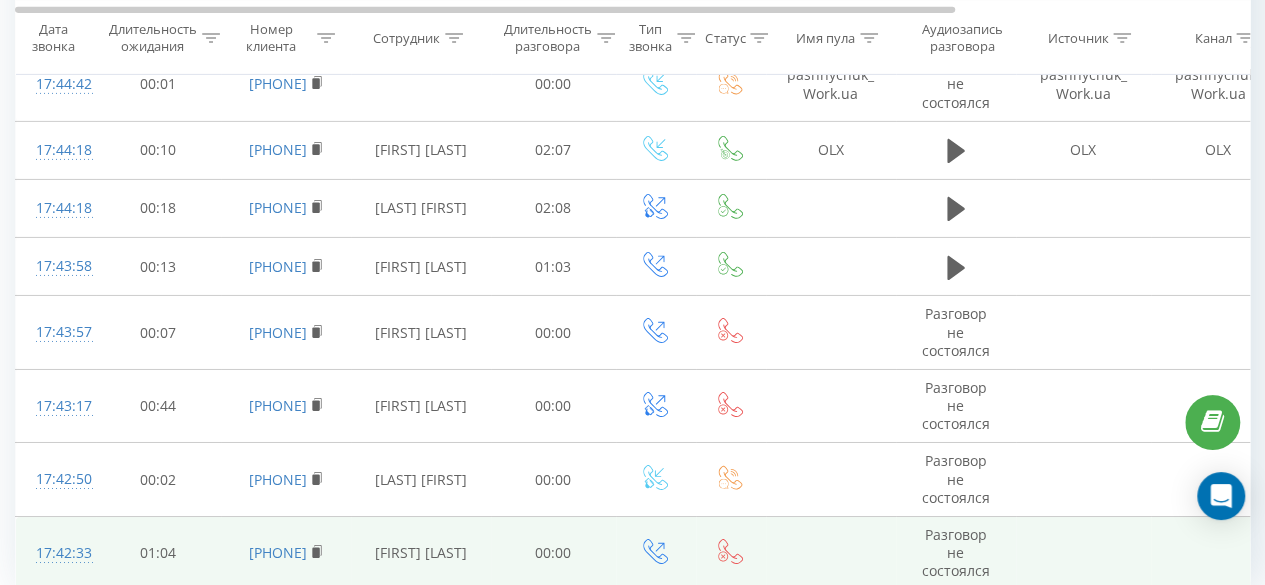 scroll, scrollTop: 7147, scrollLeft: 0, axis: vertical 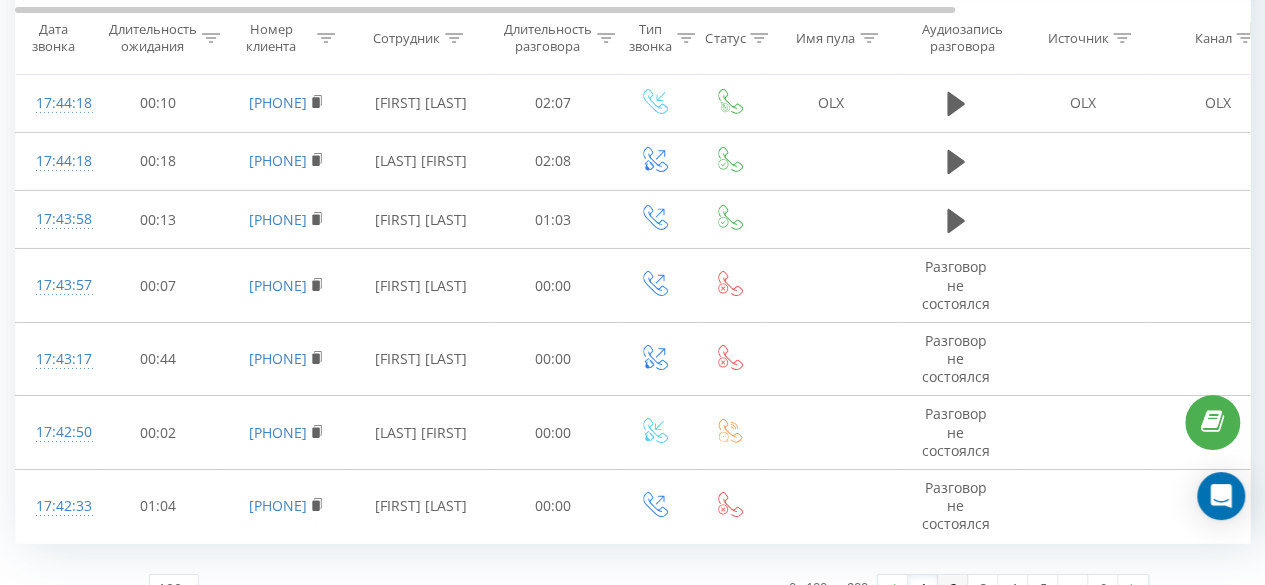 click on "2" at bounding box center (953, 589) 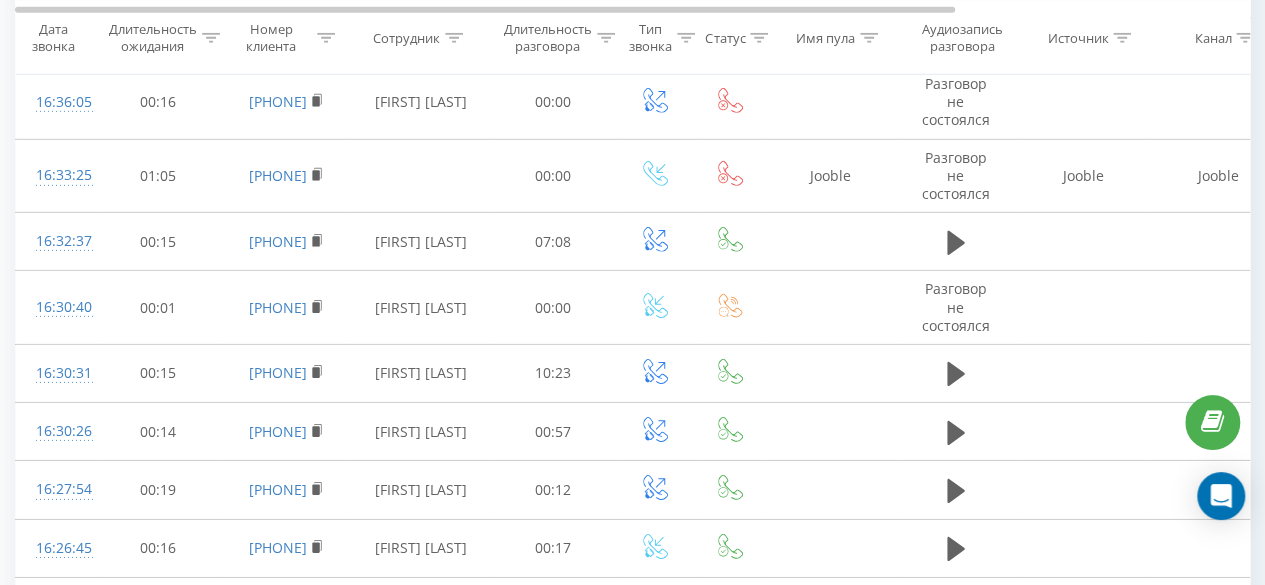 scroll, scrollTop: 6978, scrollLeft: 0, axis: vertical 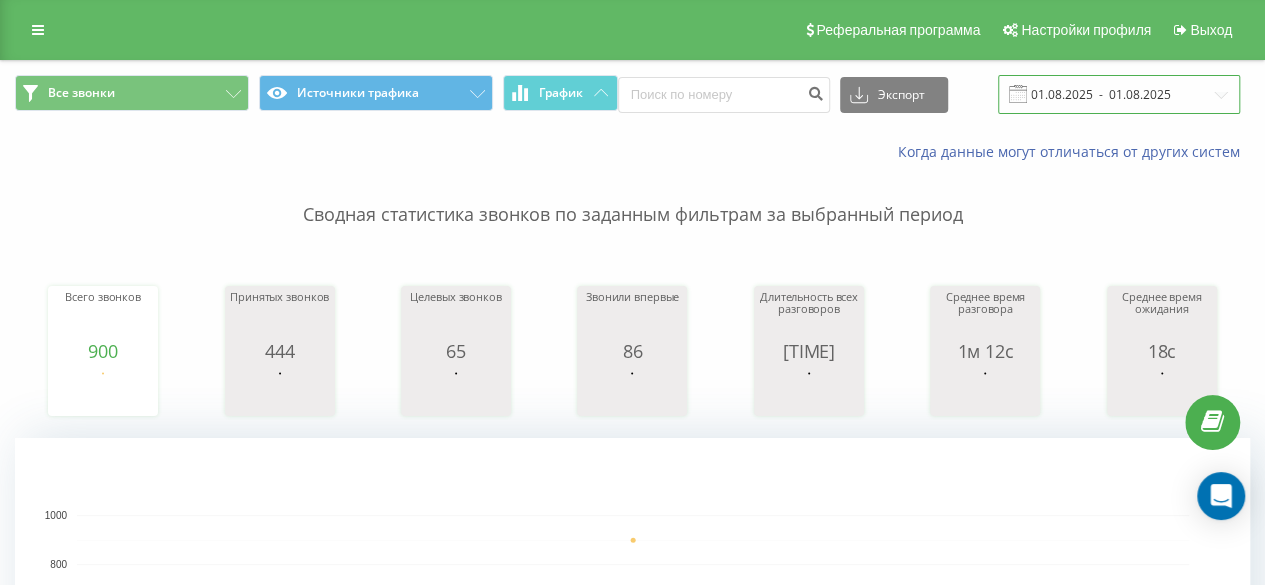click on "01.08.2025  -  01.08.2025" at bounding box center [1119, 94] 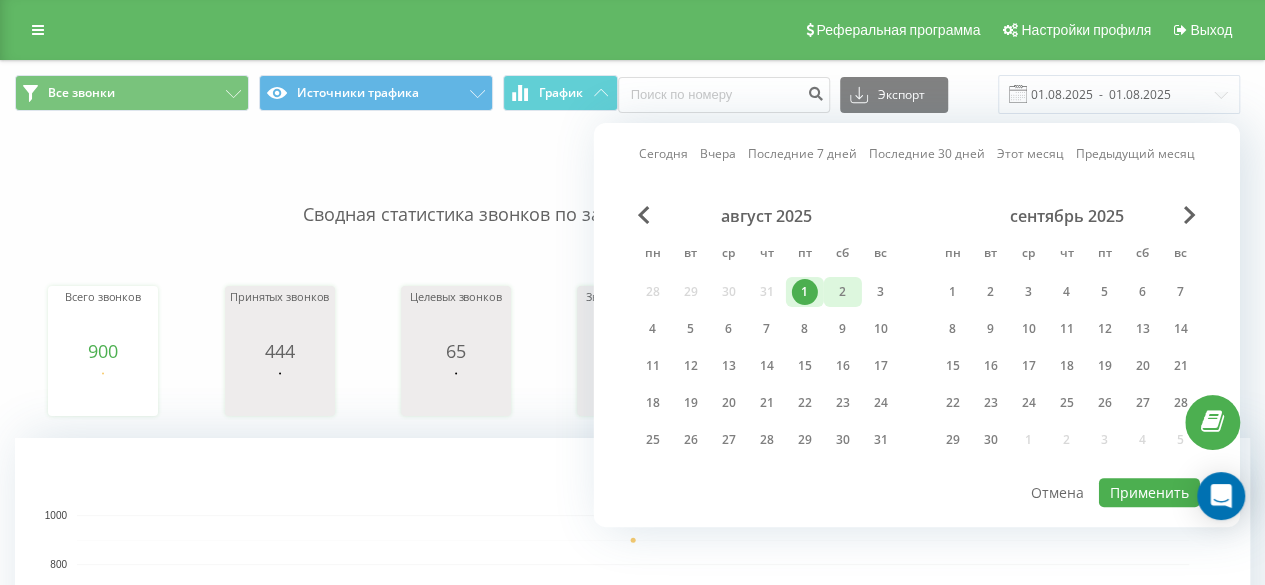 click on "2" at bounding box center [843, 292] 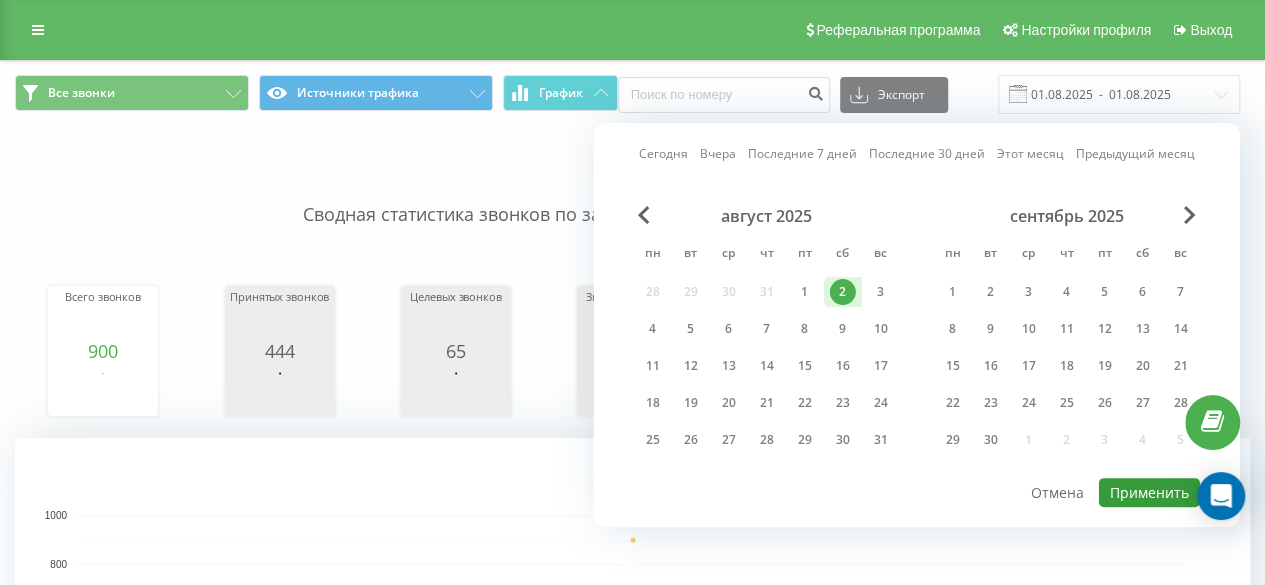click on "Применить" at bounding box center (1149, 492) 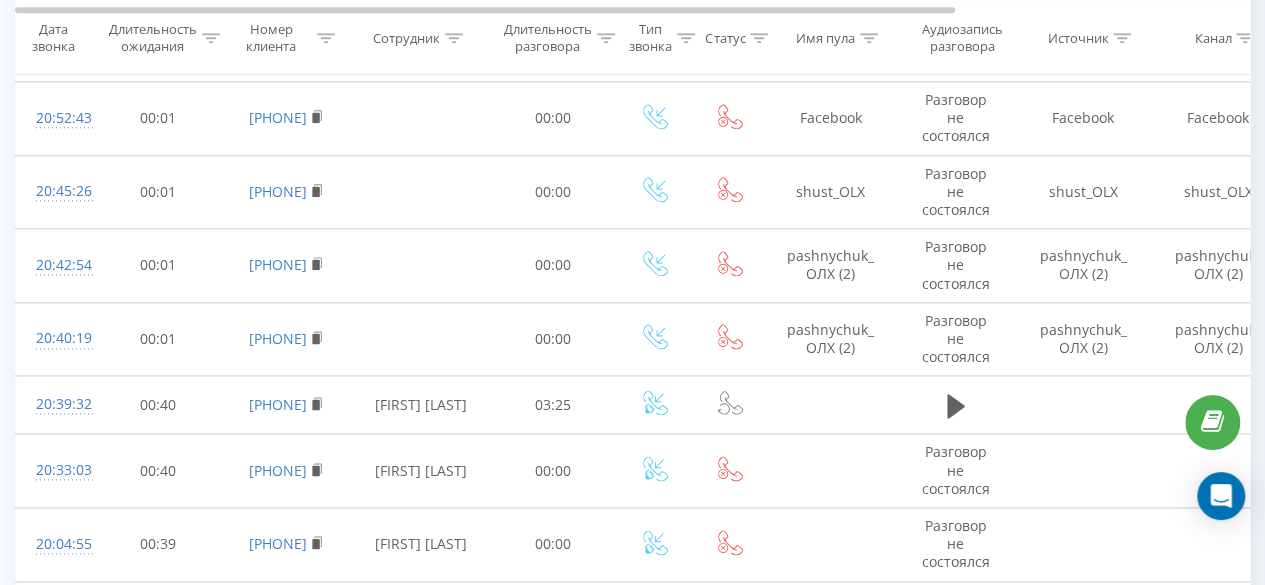 scroll, scrollTop: 1100, scrollLeft: 0, axis: vertical 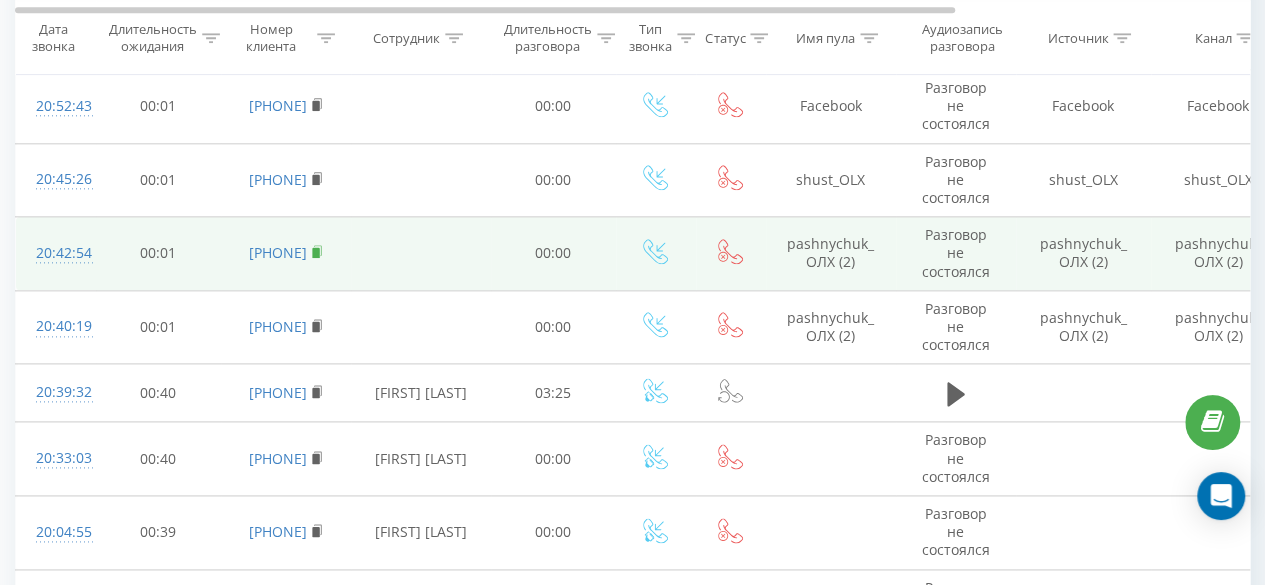 click 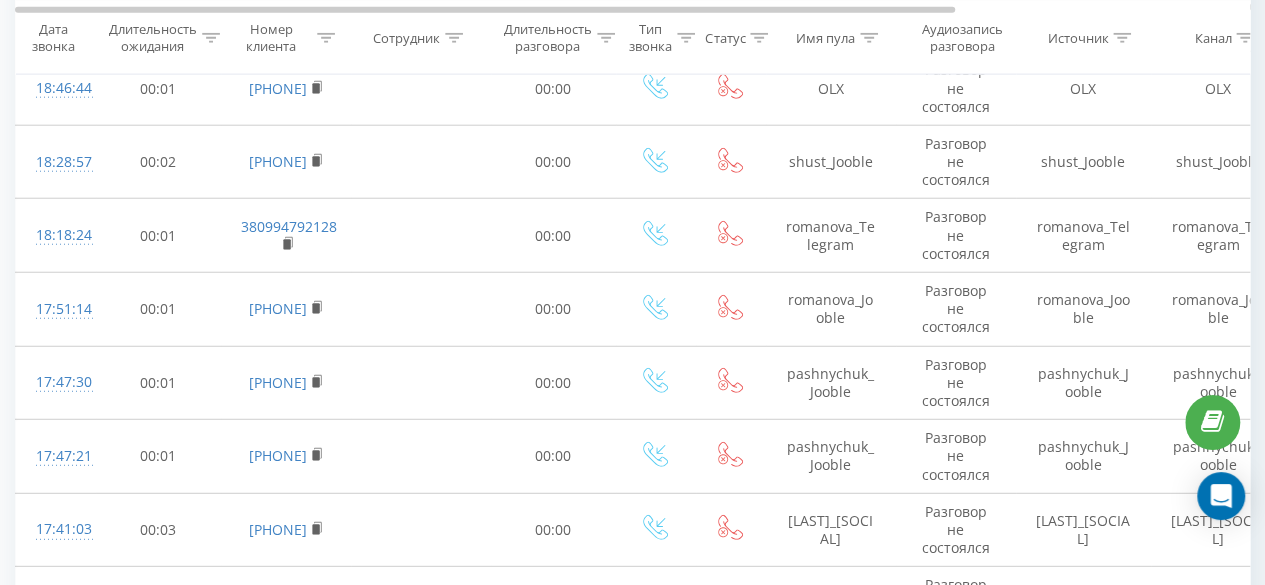 scroll, scrollTop: 2600, scrollLeft: 0, axis: vertical 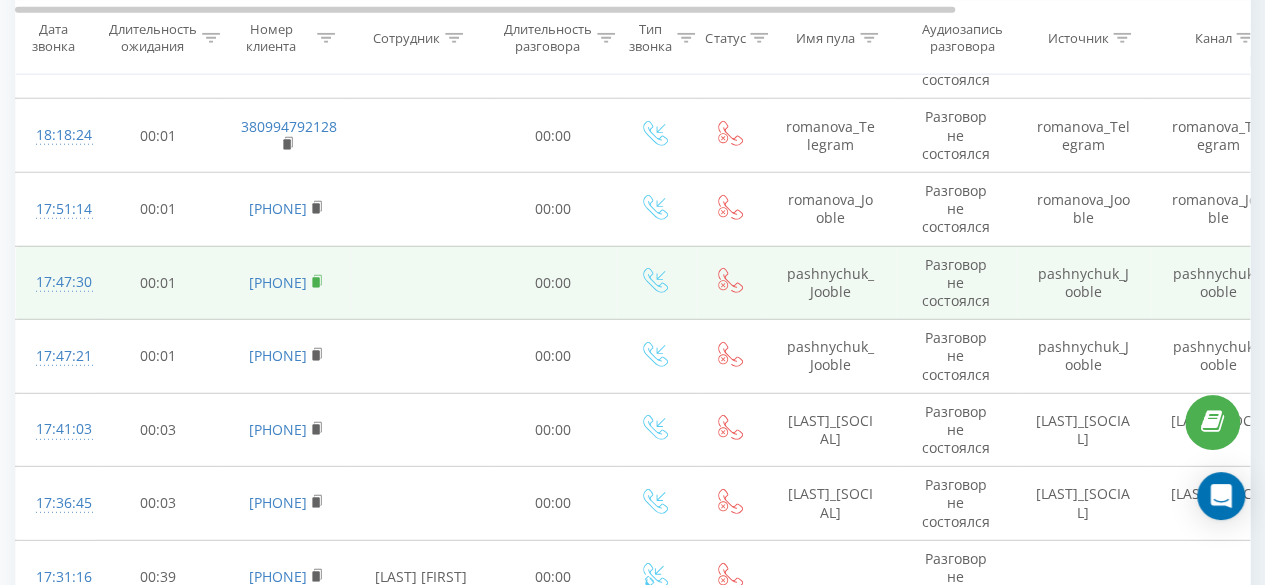 click 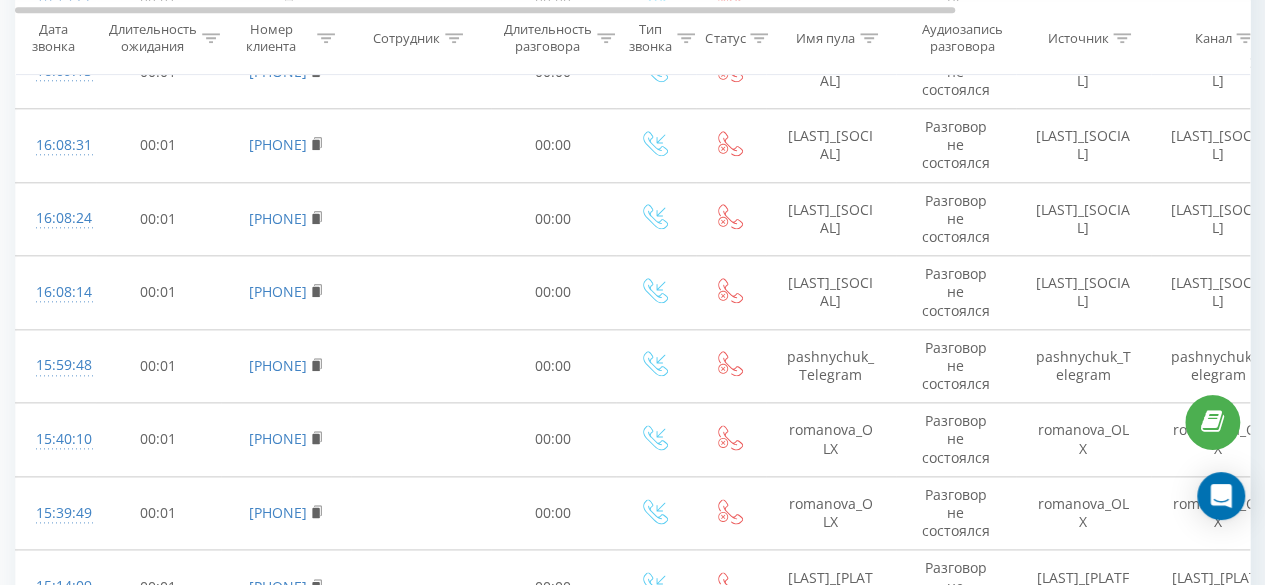 scroll, scrollTop: 4900, scrollLeft: 0, axis: vertical 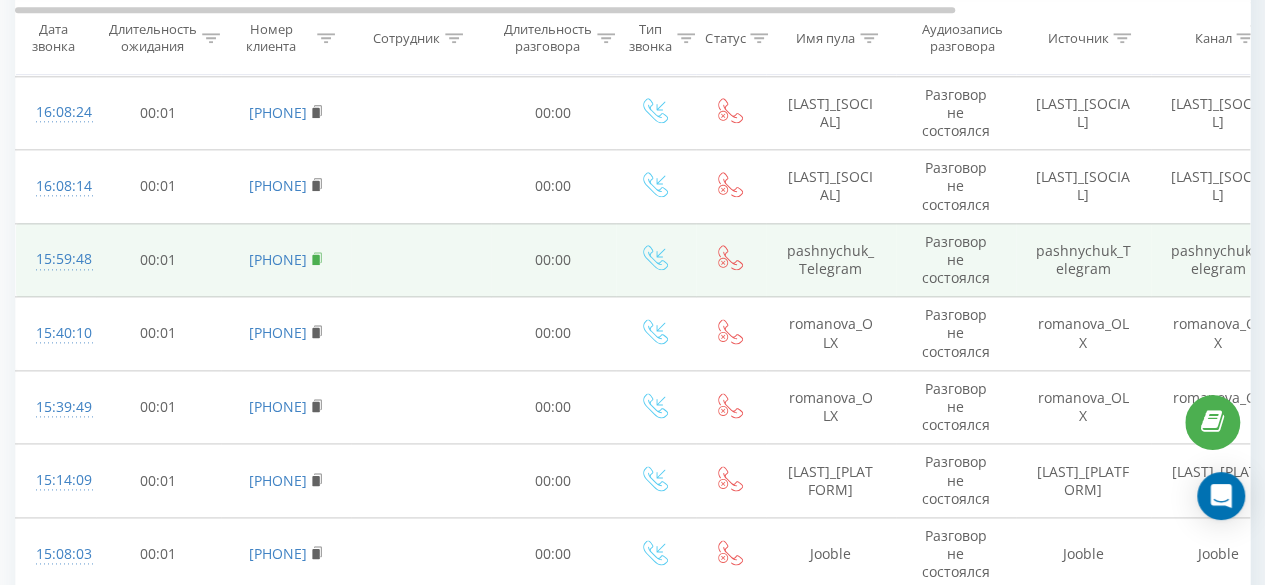 click 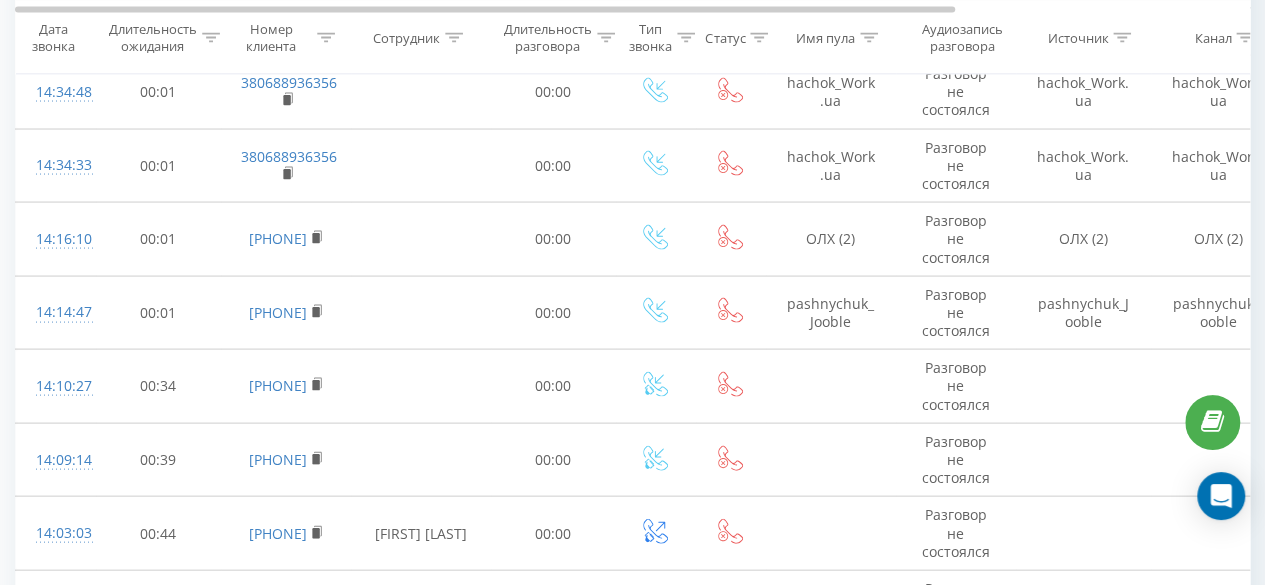 scroll, scrollTop: 5700, scrollLeft: 0, axis: vertical 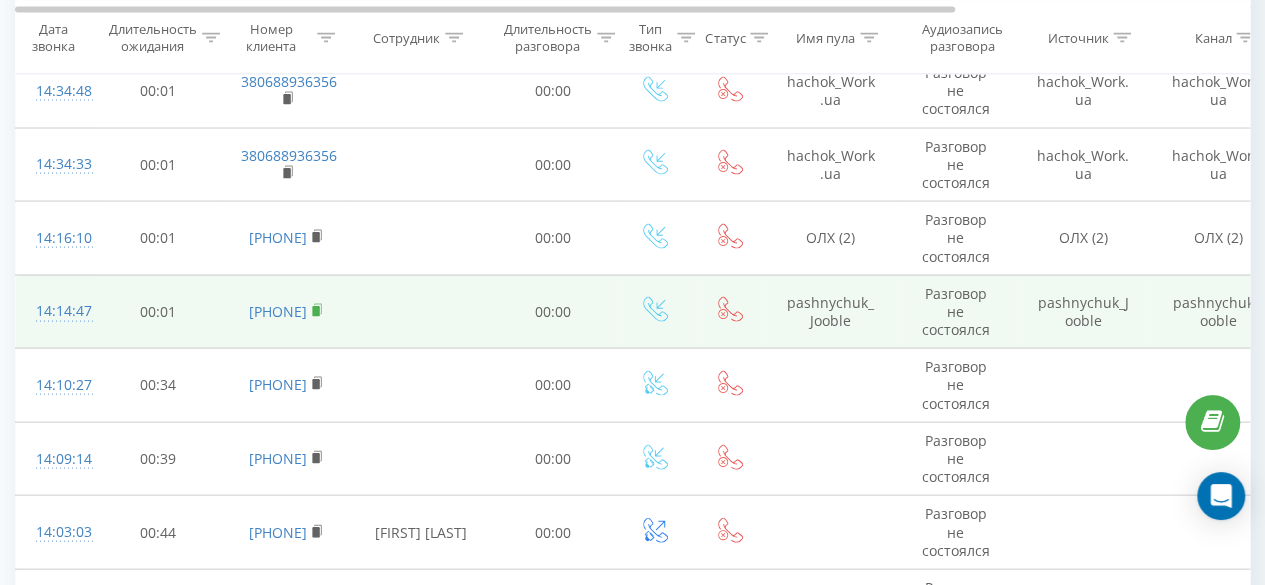 click 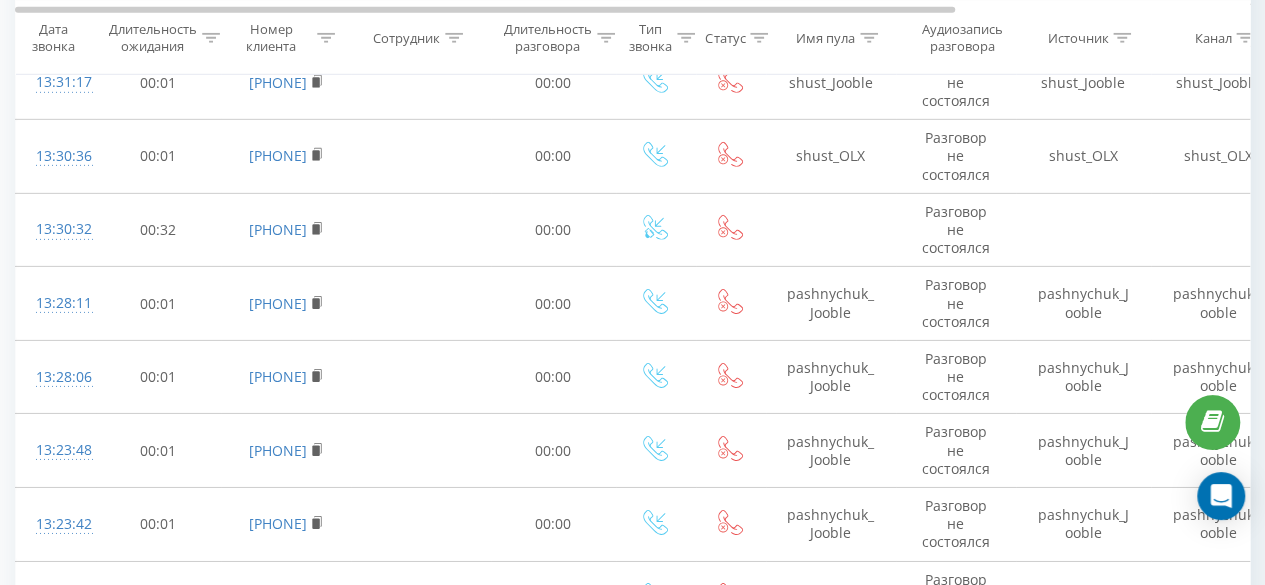 scroll, scrollTop: 6900, scrollLeft: 0, axis: vertical 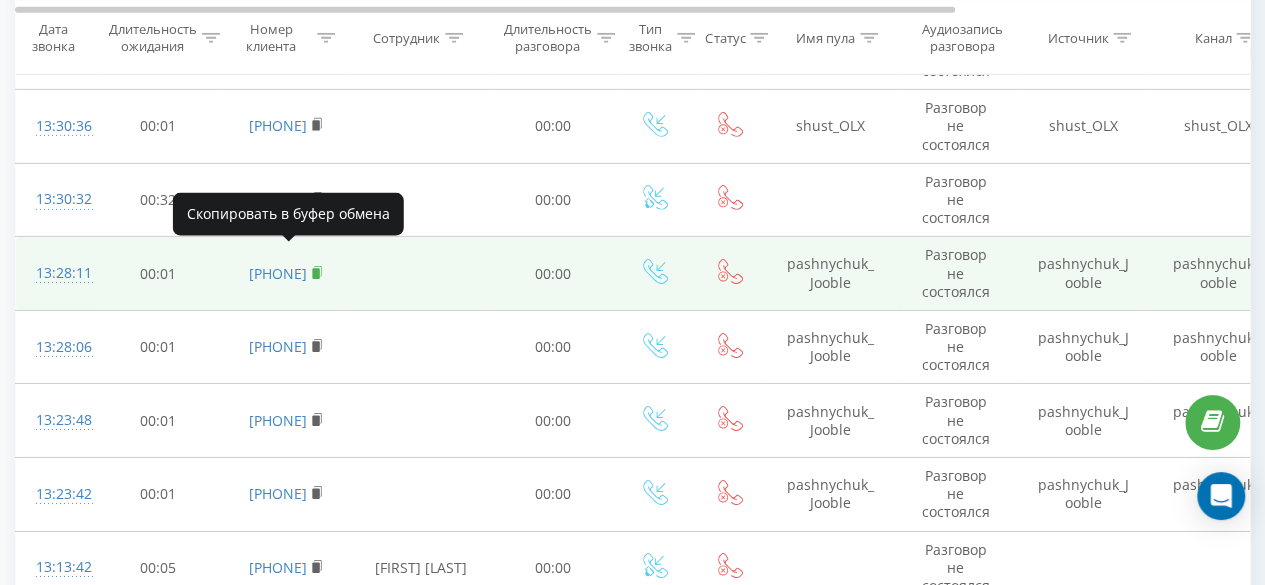 click 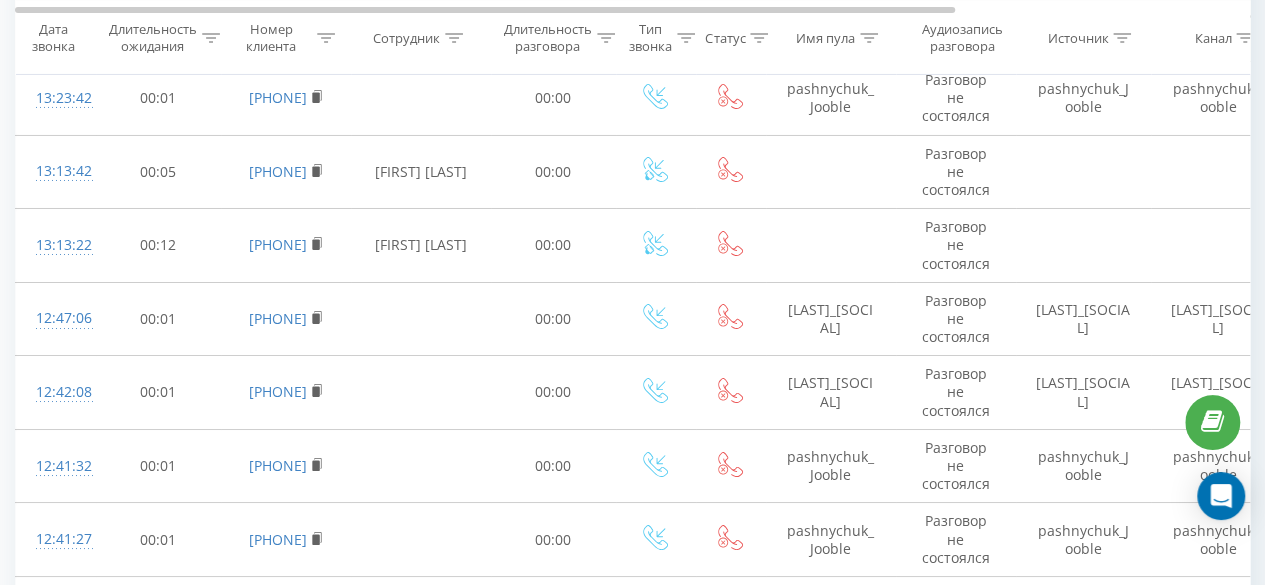 scroll, scrollTop: 7300, scrollLeft: 0, axis: vertical 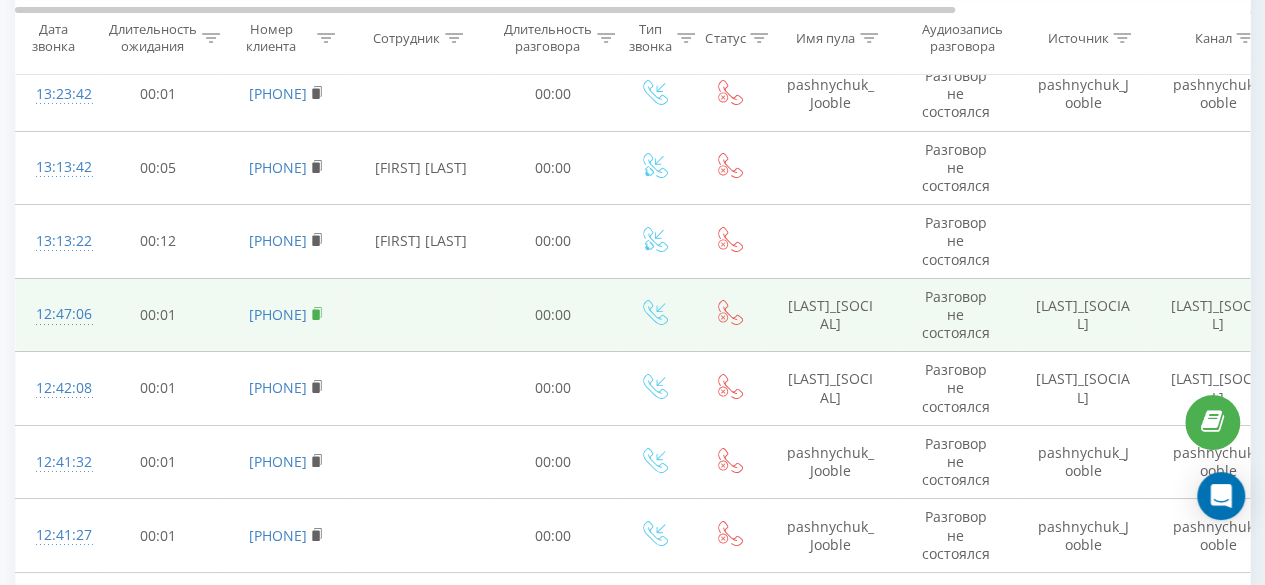 click 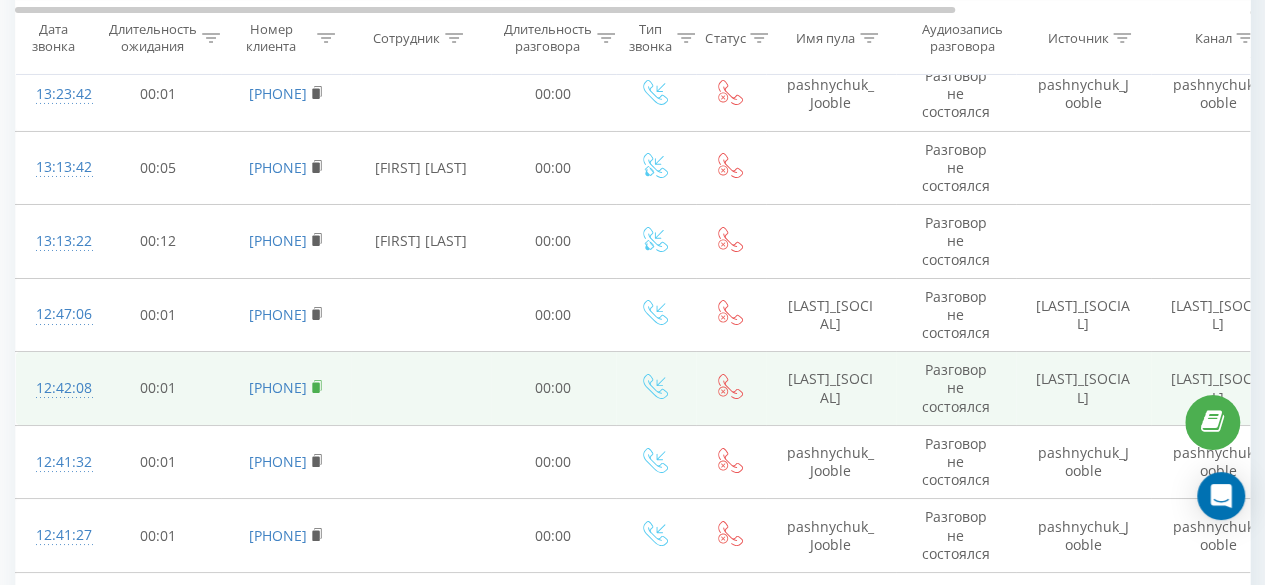 click 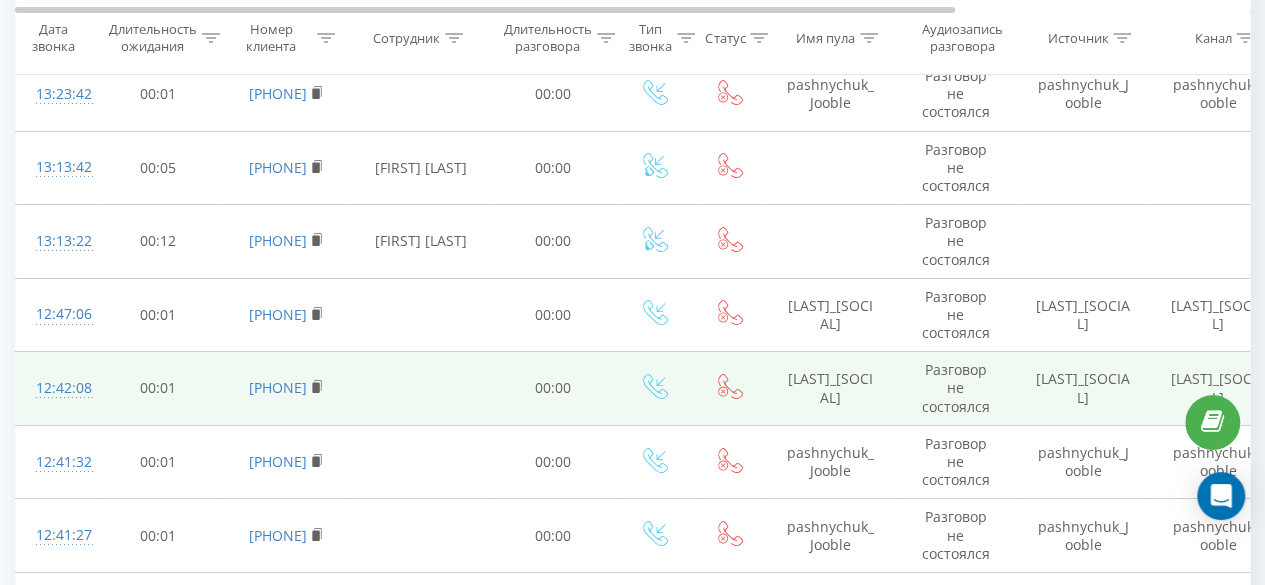 scroll, scrollTop: 7400, scrollLeft: 0, axis: vertical 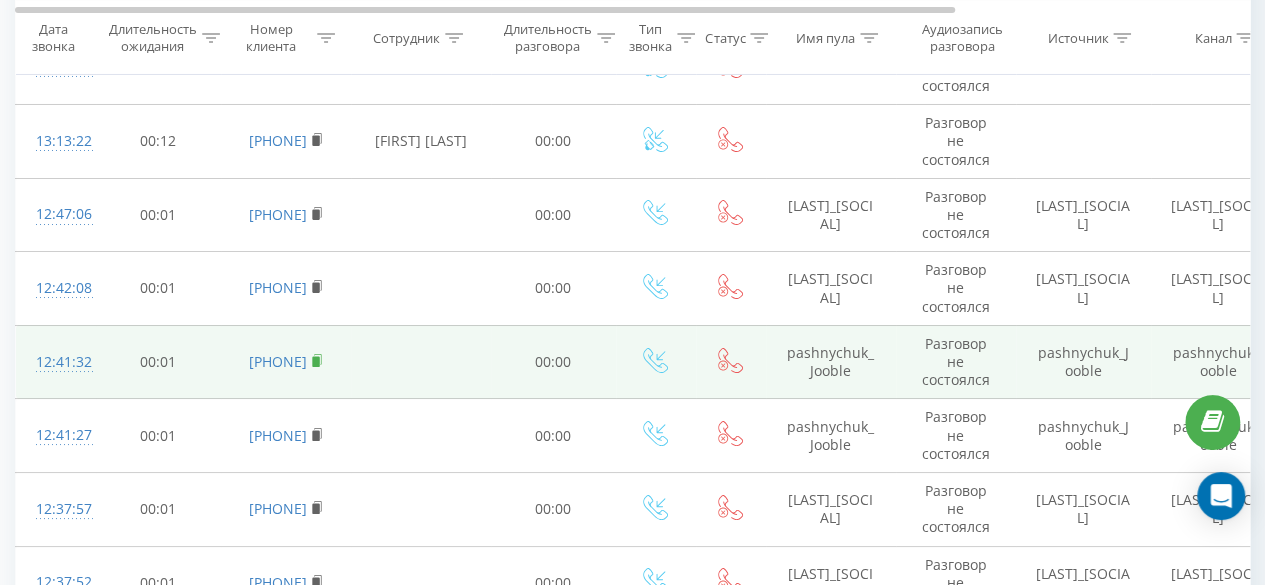 click 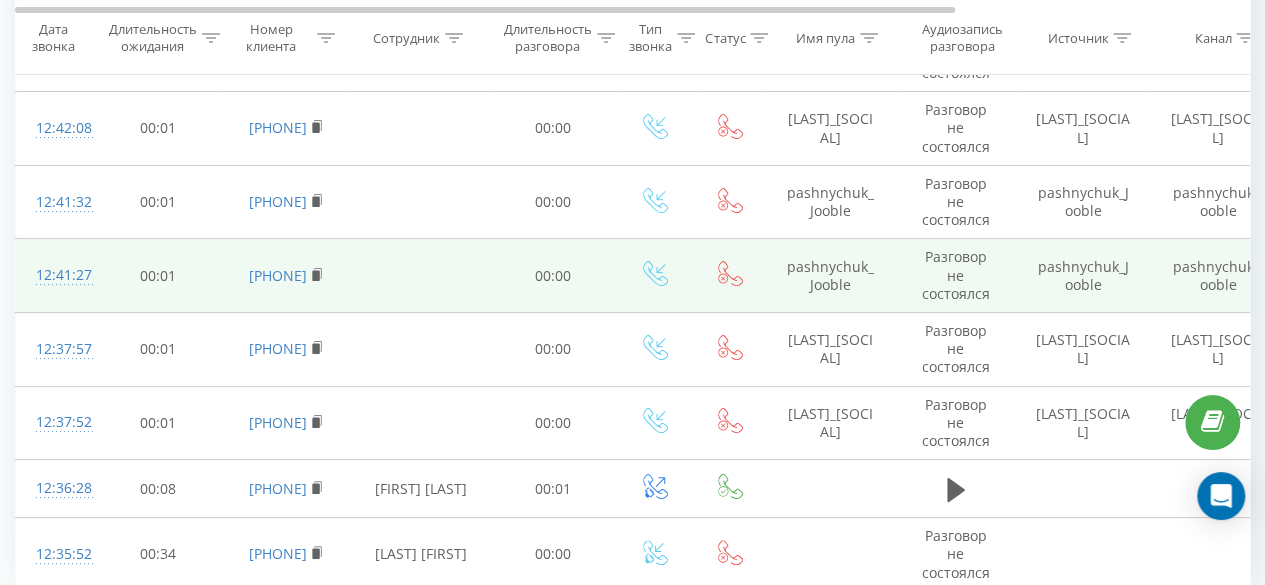 scroll, scrollTop: 7609, scrollLeft: 0, axis: vertical 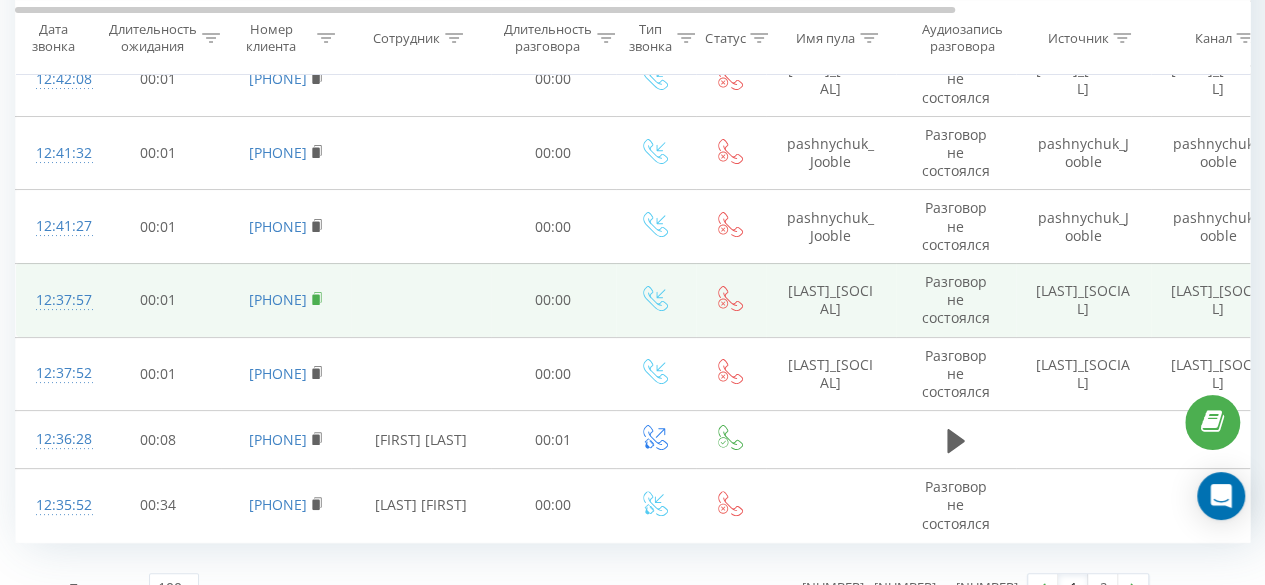 click 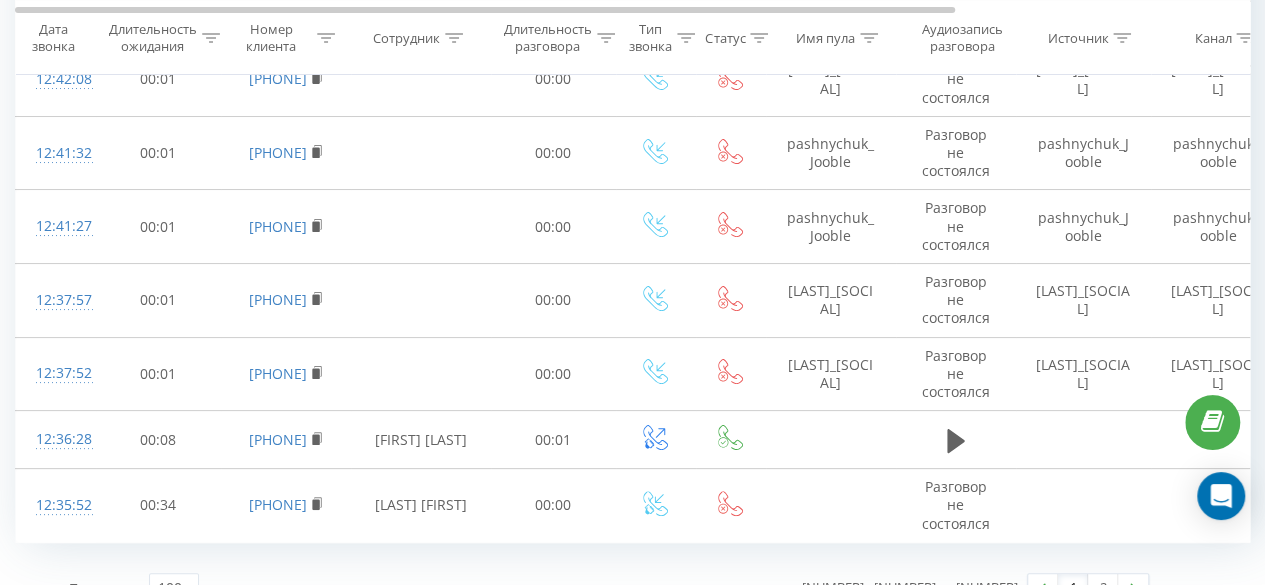 click on "2" at bounding box center [1103, 588] 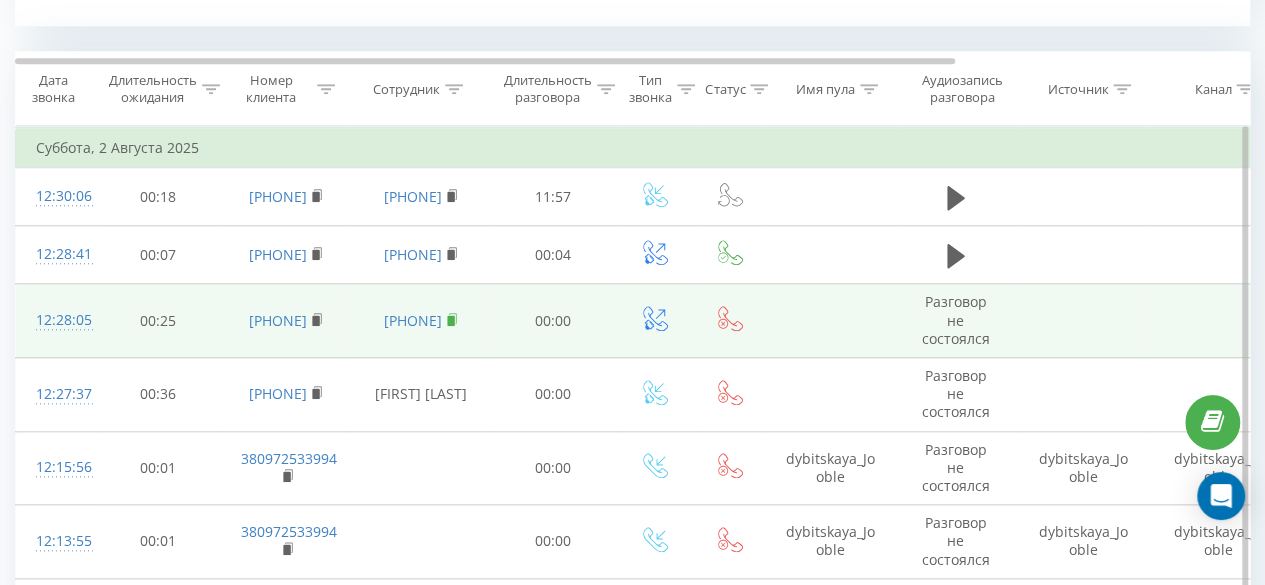 scroll, scrollTop: 848, scrollLeft: 0, axis: vertical 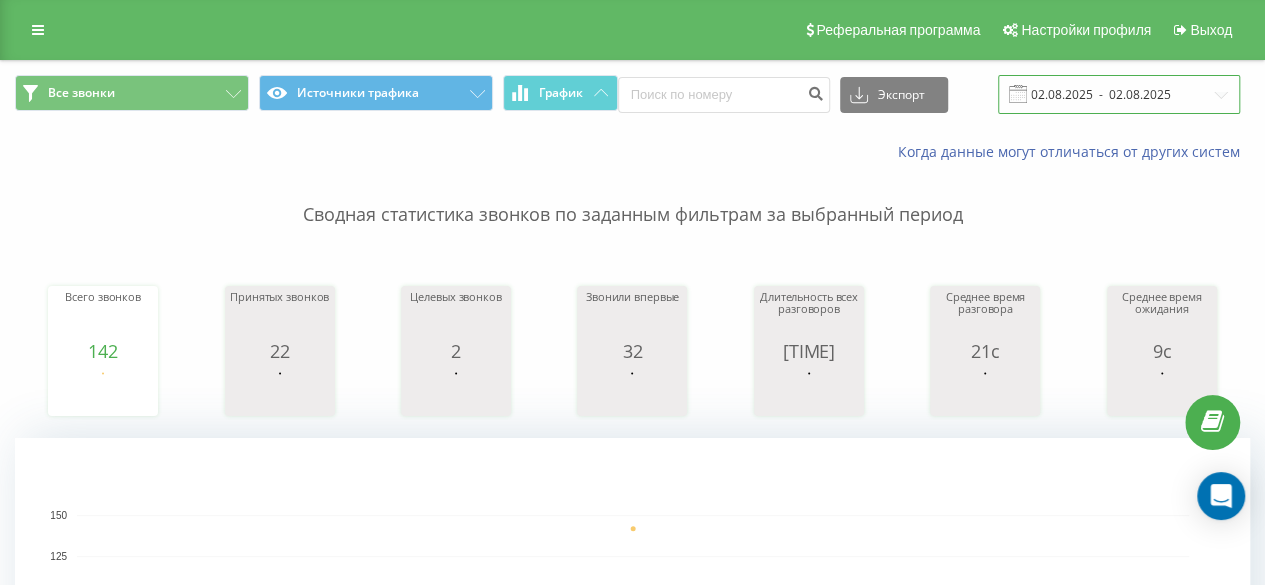click on "02.08.2025  -  02.08.2025" at bounding box center [1119, 94] 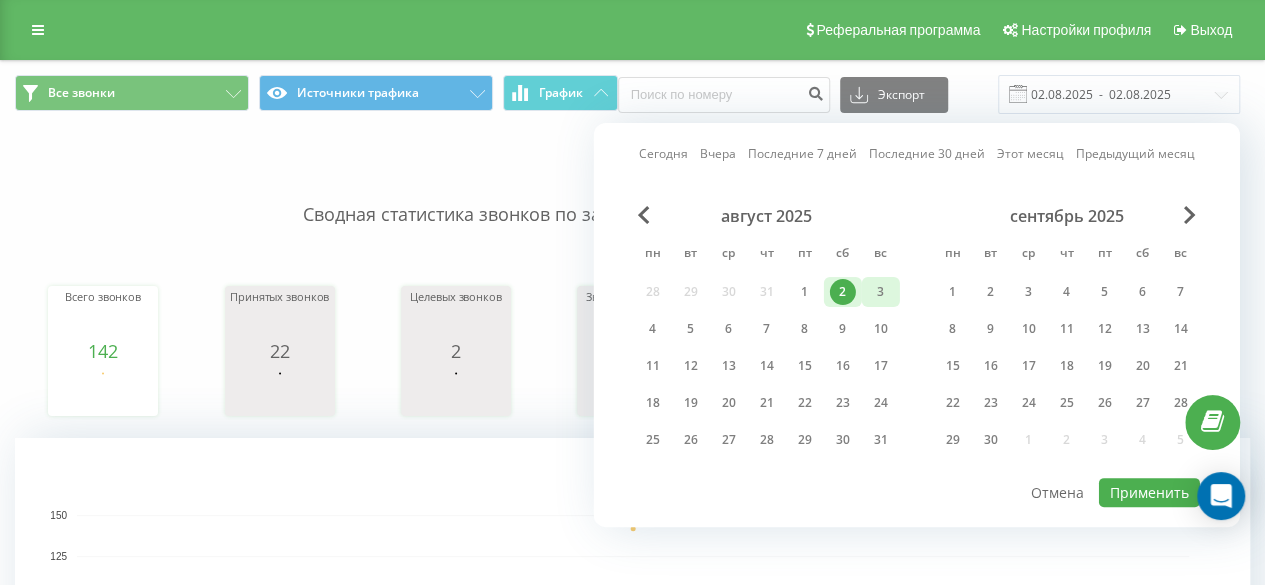 click on "3" at bounding box center (881, 292) 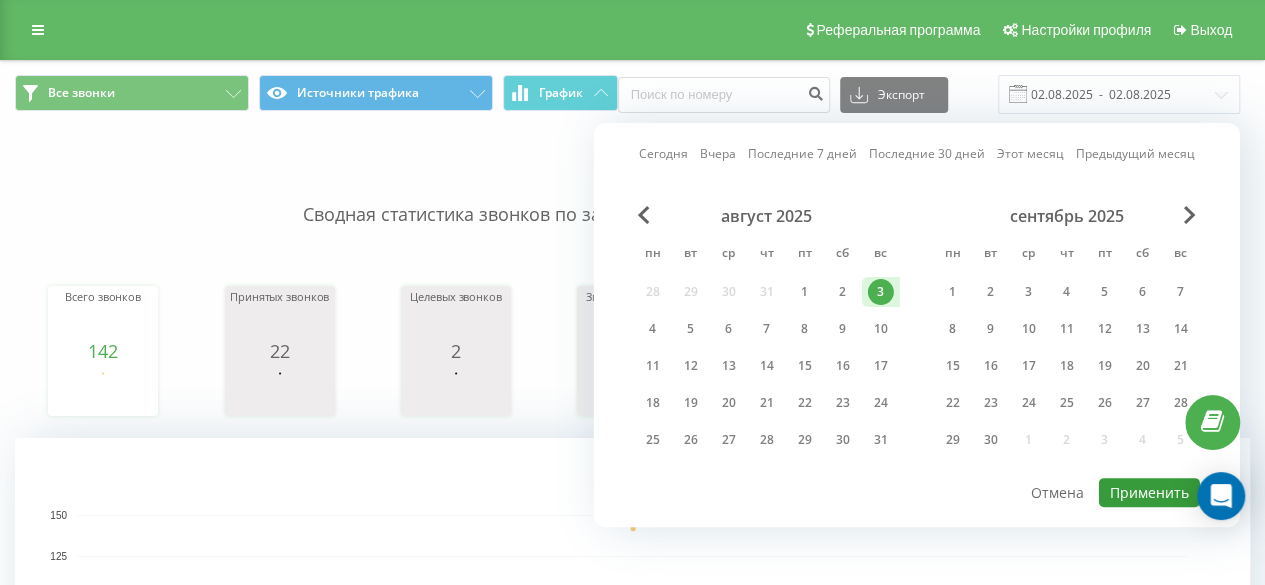 click on "Применить" at bounding box center (1149, 492) 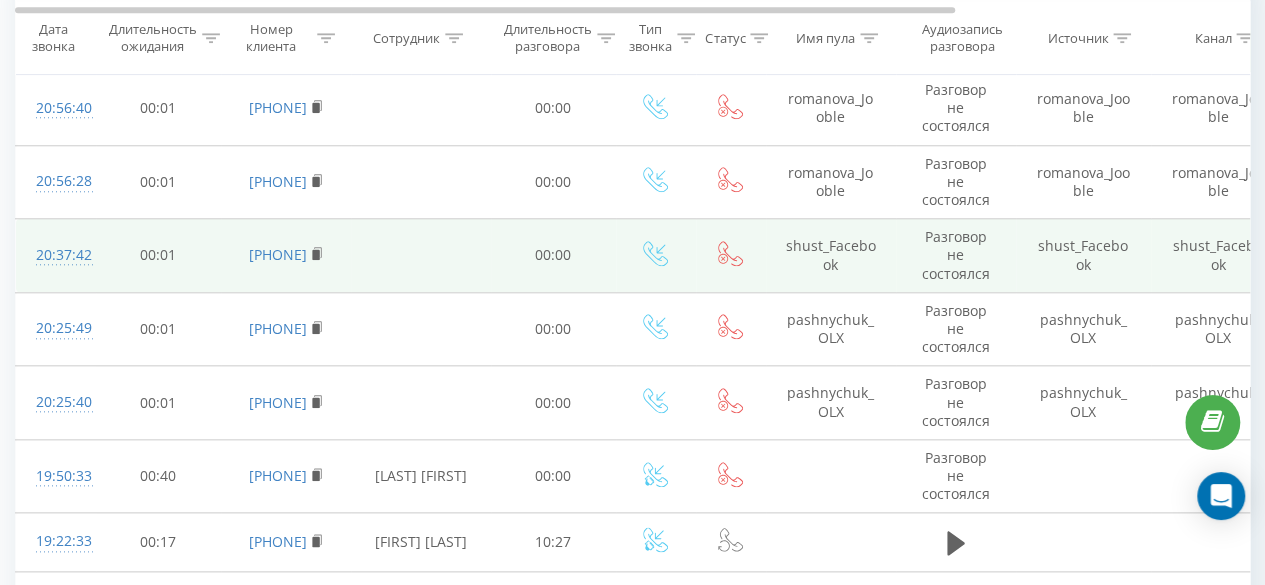 scroll, scrollTop: 1000, scrollLeft: 0, axis: vertical 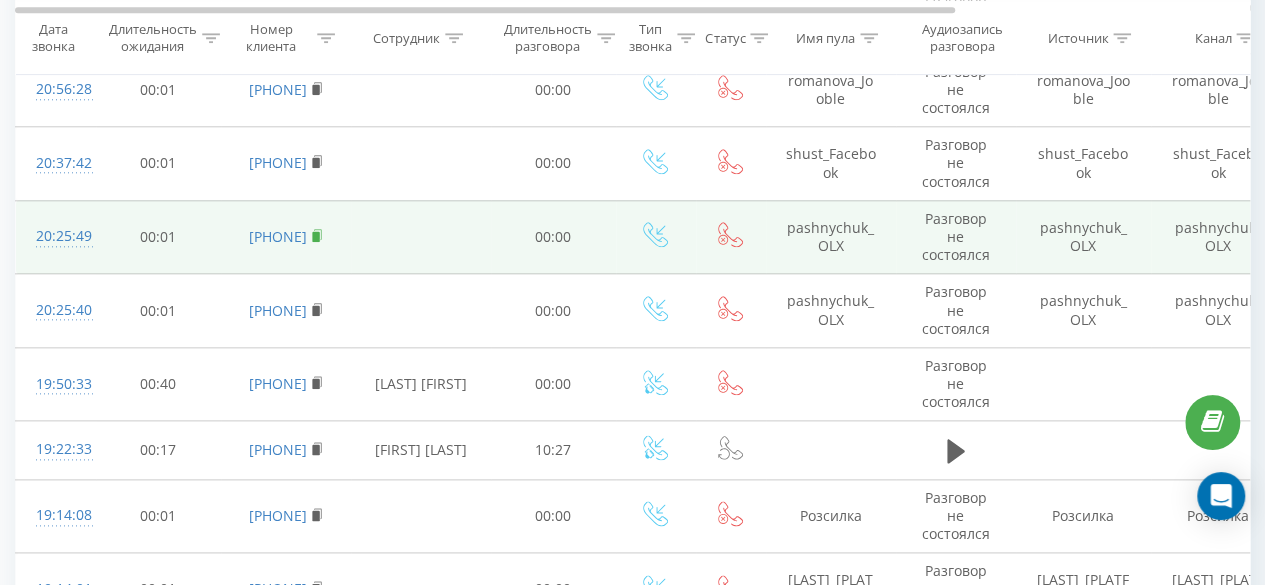 click 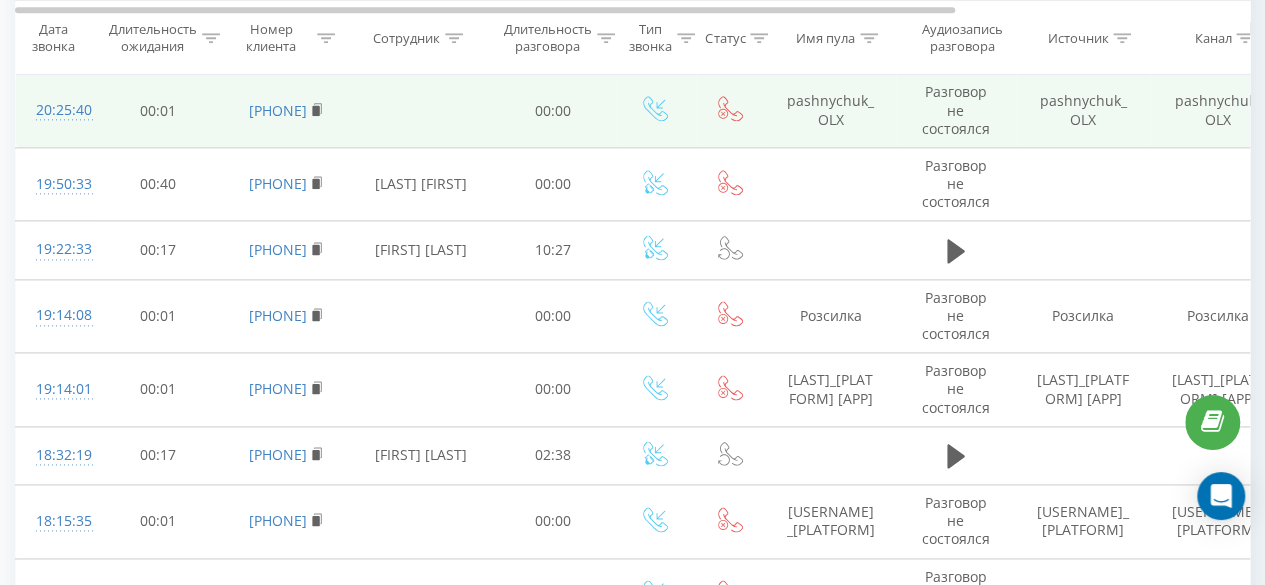 scroll, scrollTop: 1400, scrollLeft: 0, axis: vertical 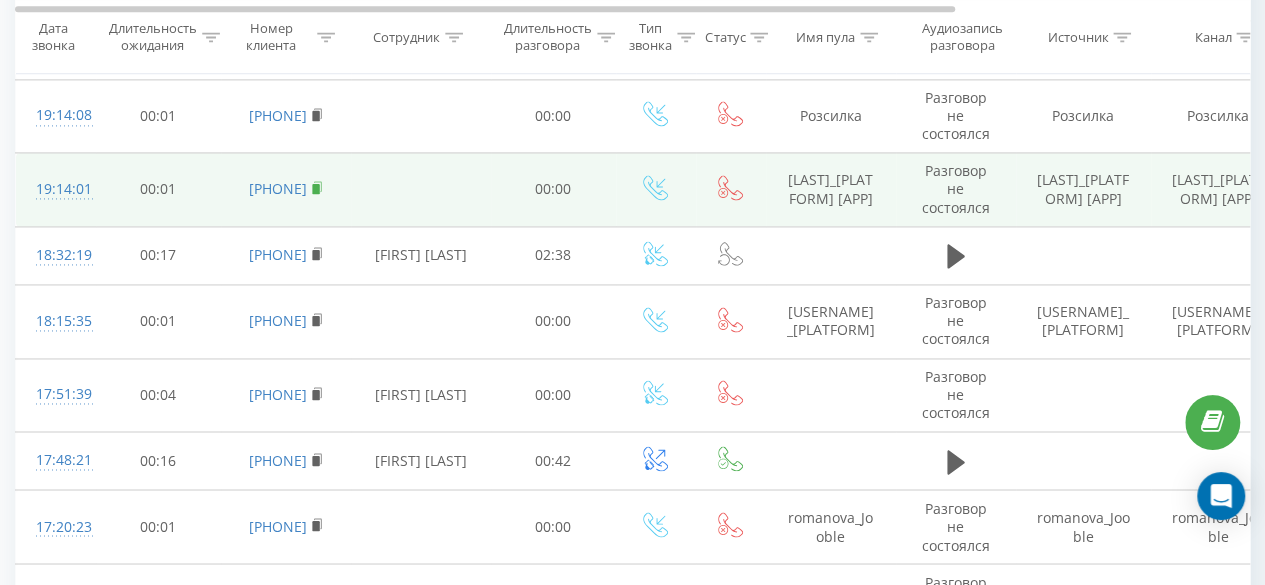 click 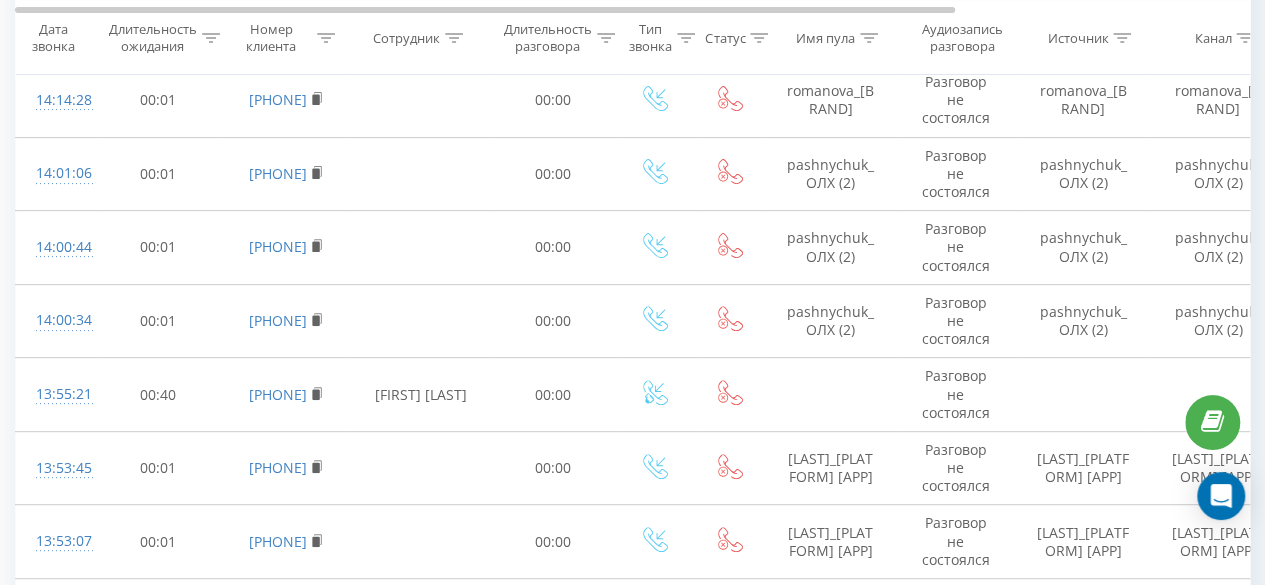 scroll, scrollTop: 4000, scrollLeft: 0, axis: vertical 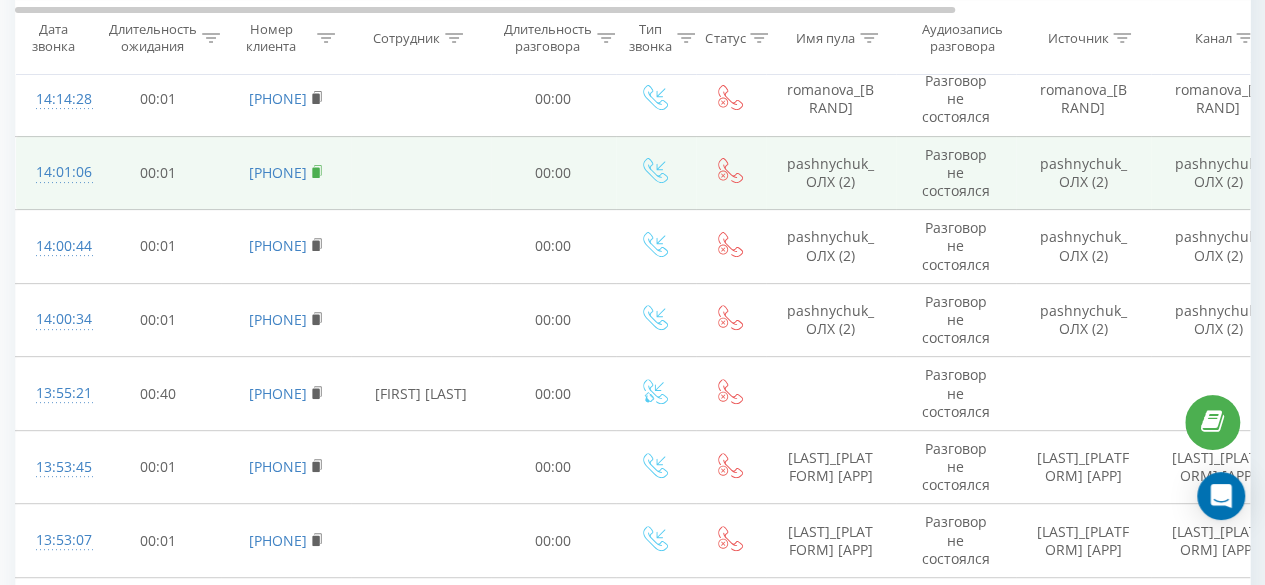 click 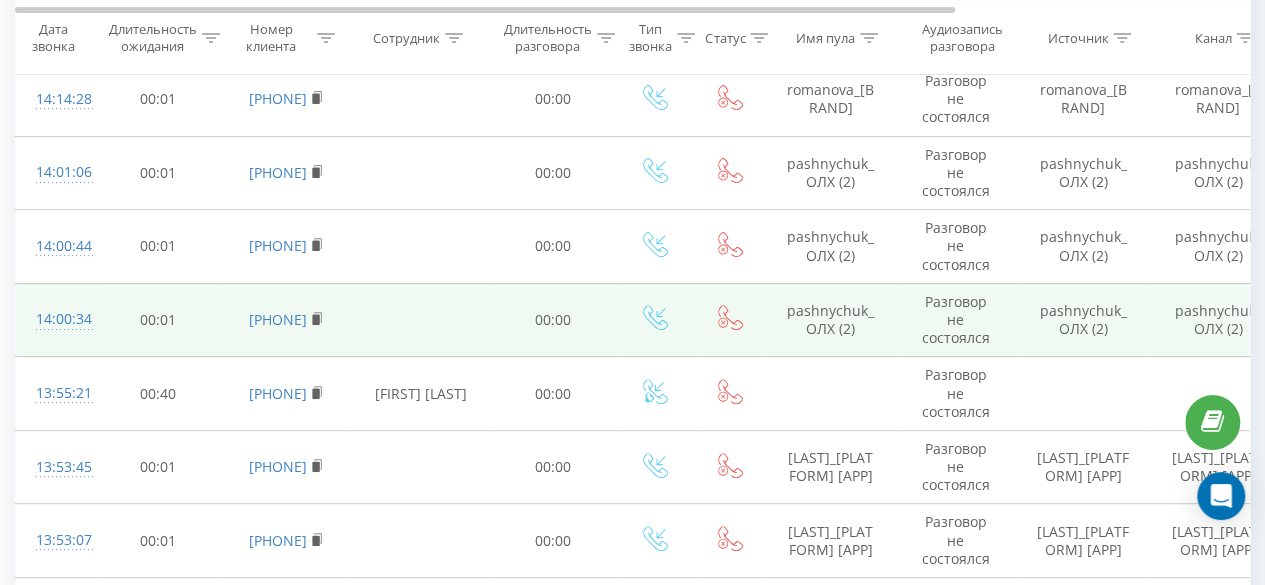 scroll, scrollTop: 4200, scrollLeft: 0, axis: vertical 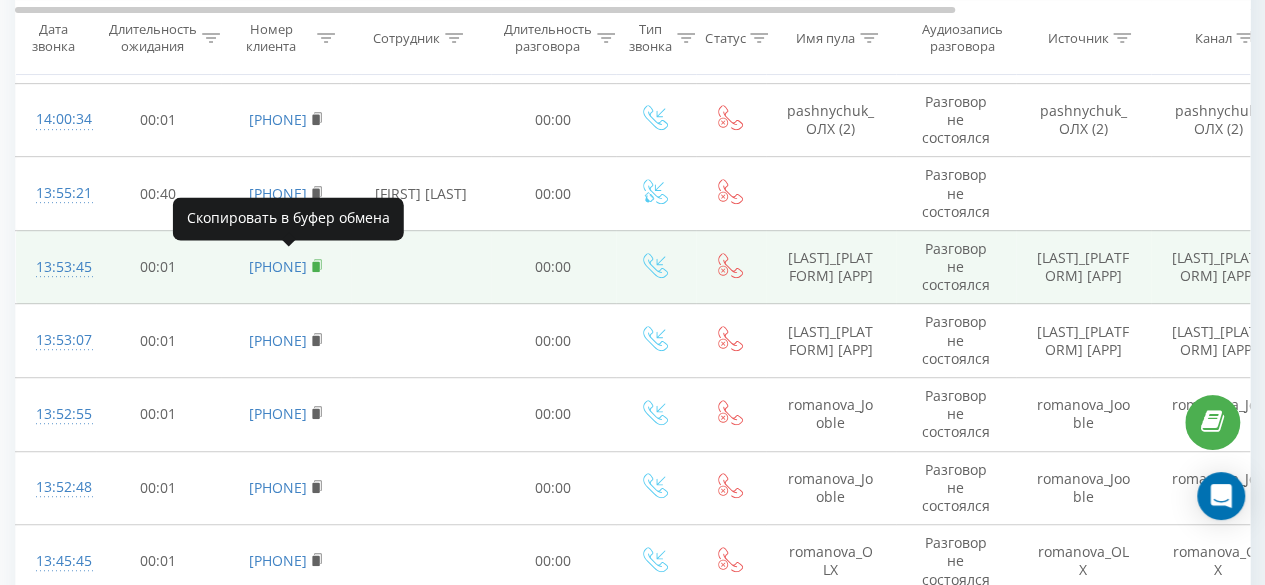 click 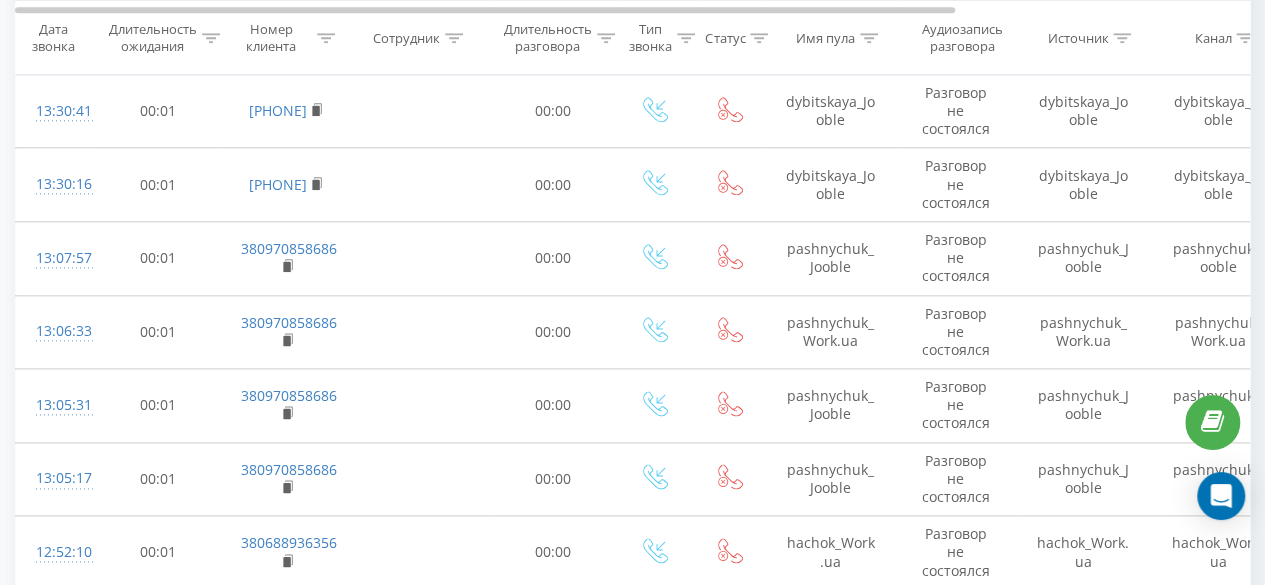 scroll, scrollTop: 4900, scrollLeft: 0, axis: vertical 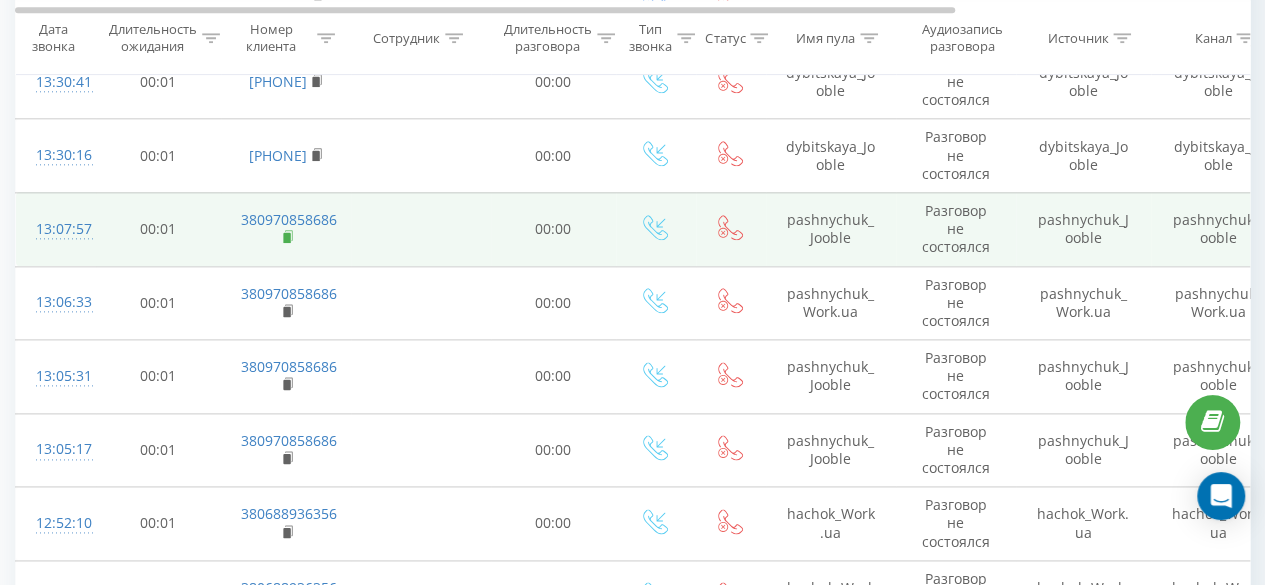 click 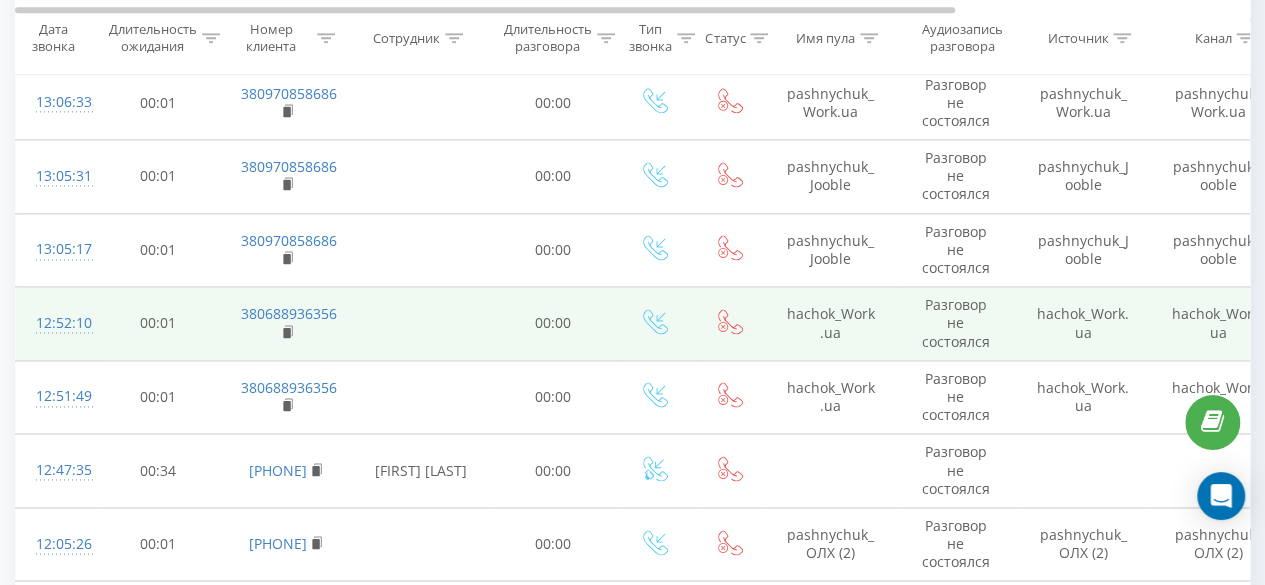 scroll, scrollTop: 5300, scrollLeft: 0, axis: vertical 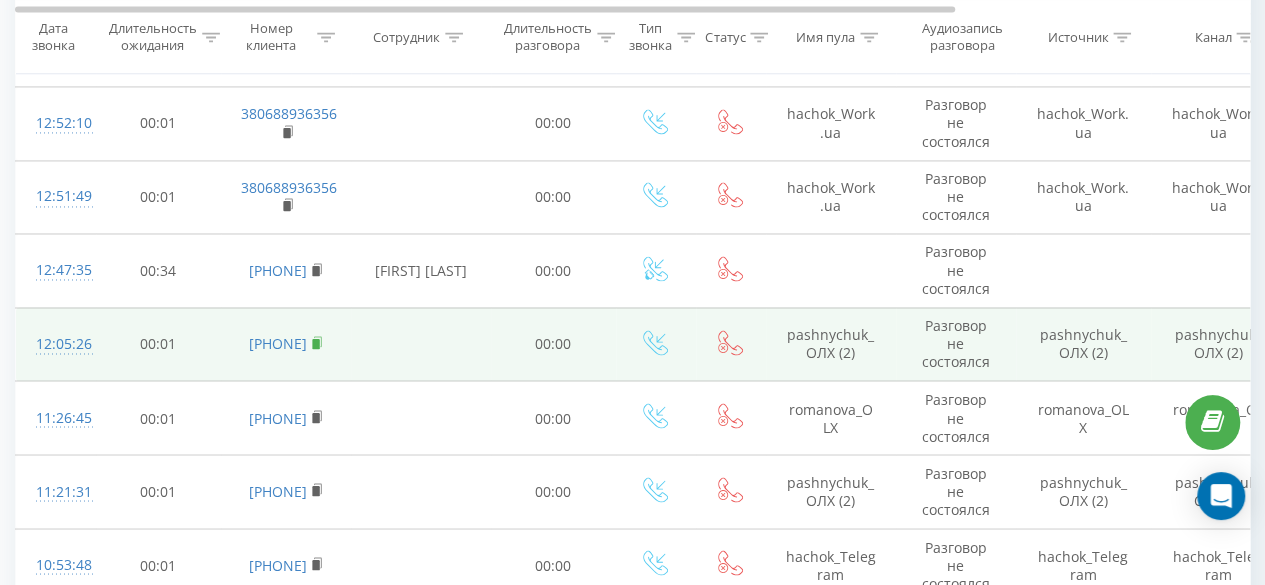 click 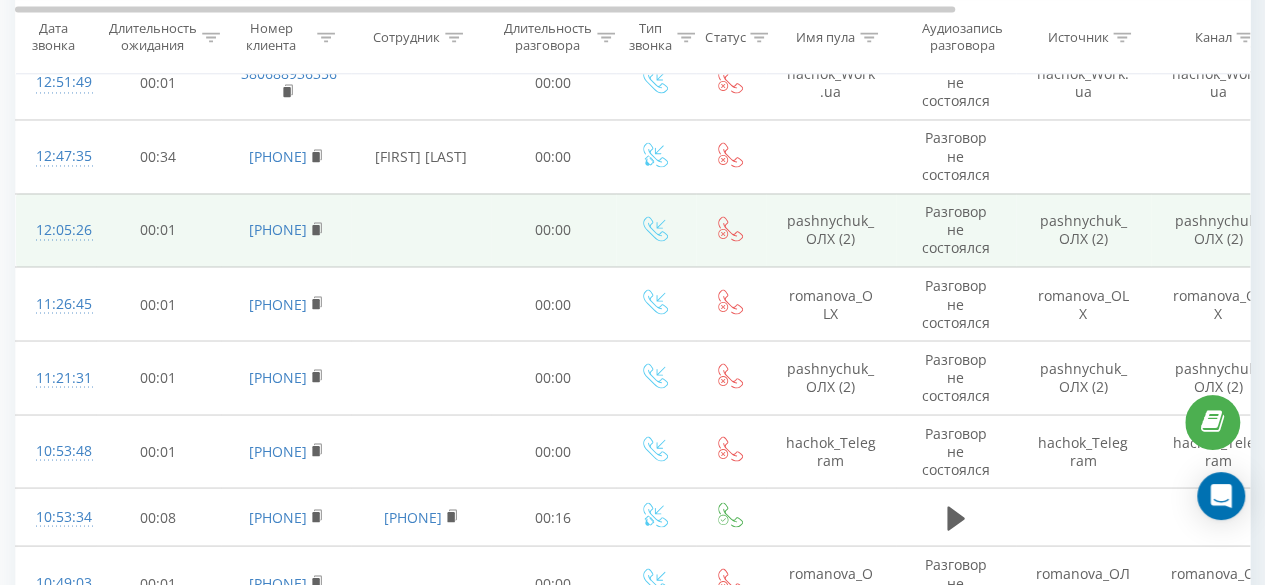 scroll, scrollTop: 5500, scrollLeft: 0, axis: vertical 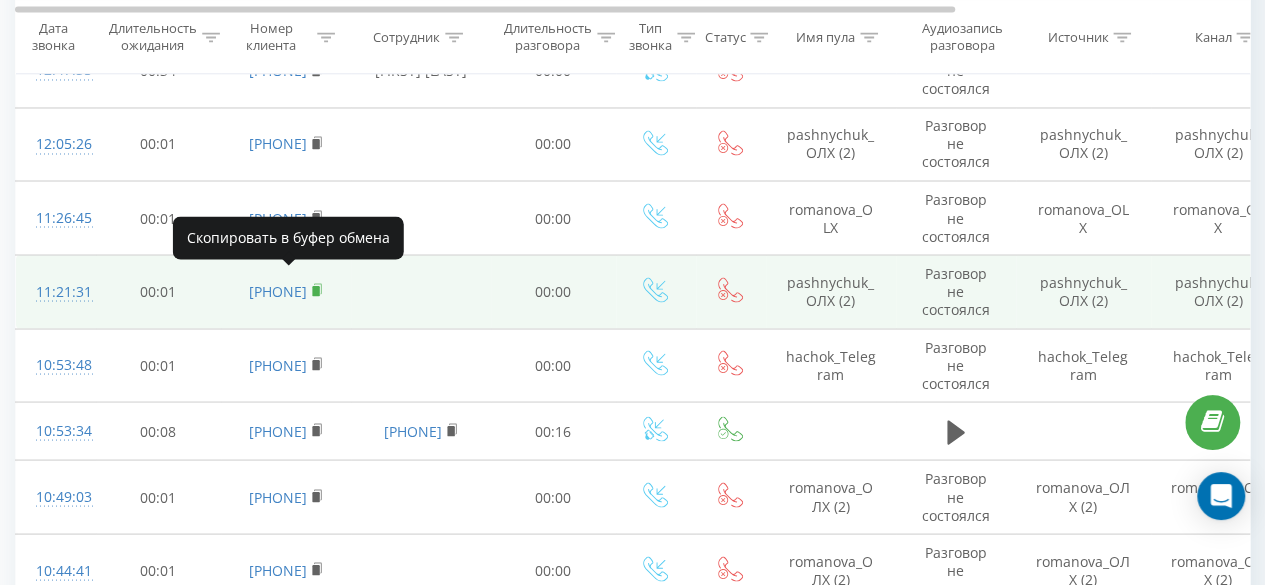 click 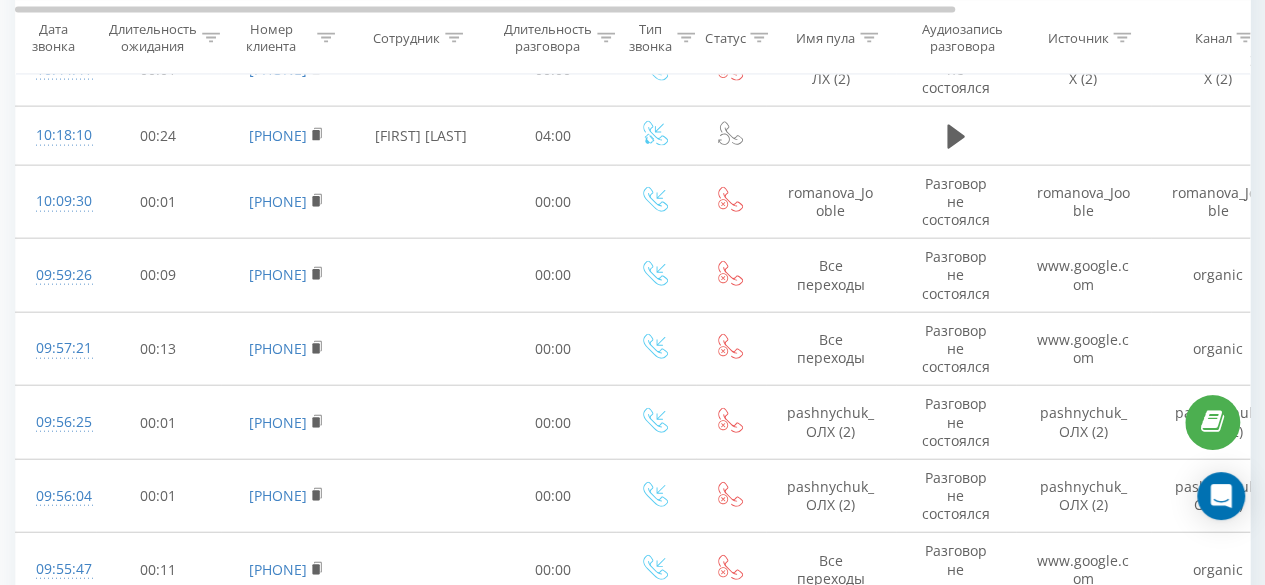 scroll, scrollTop: 6200, scrollLeft: 0, axis: vertical 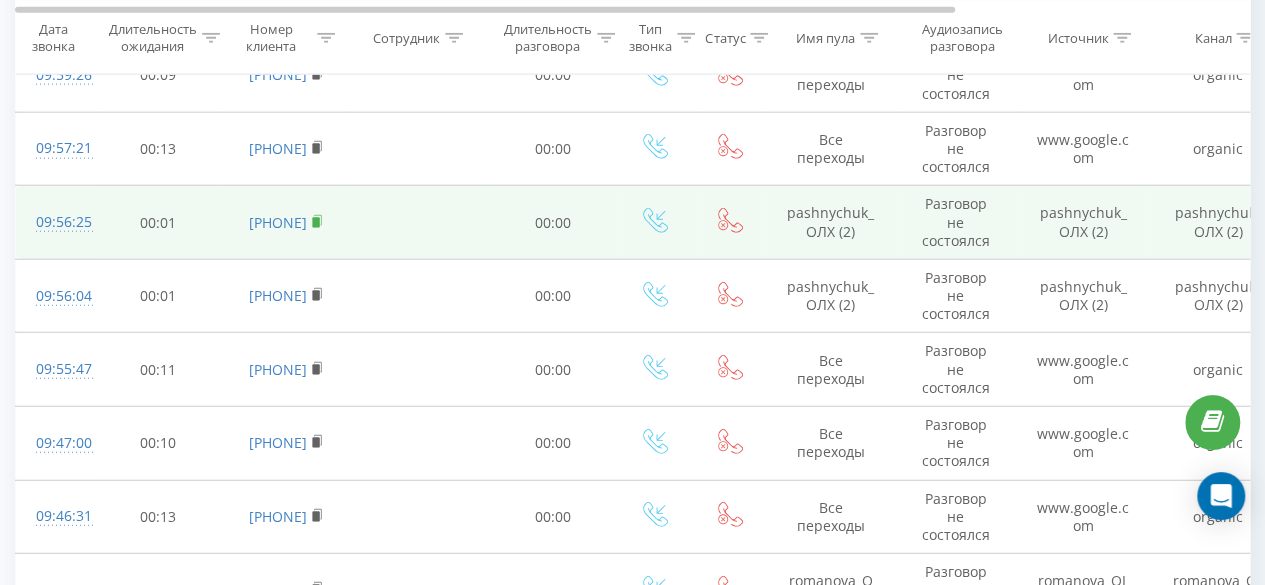 click 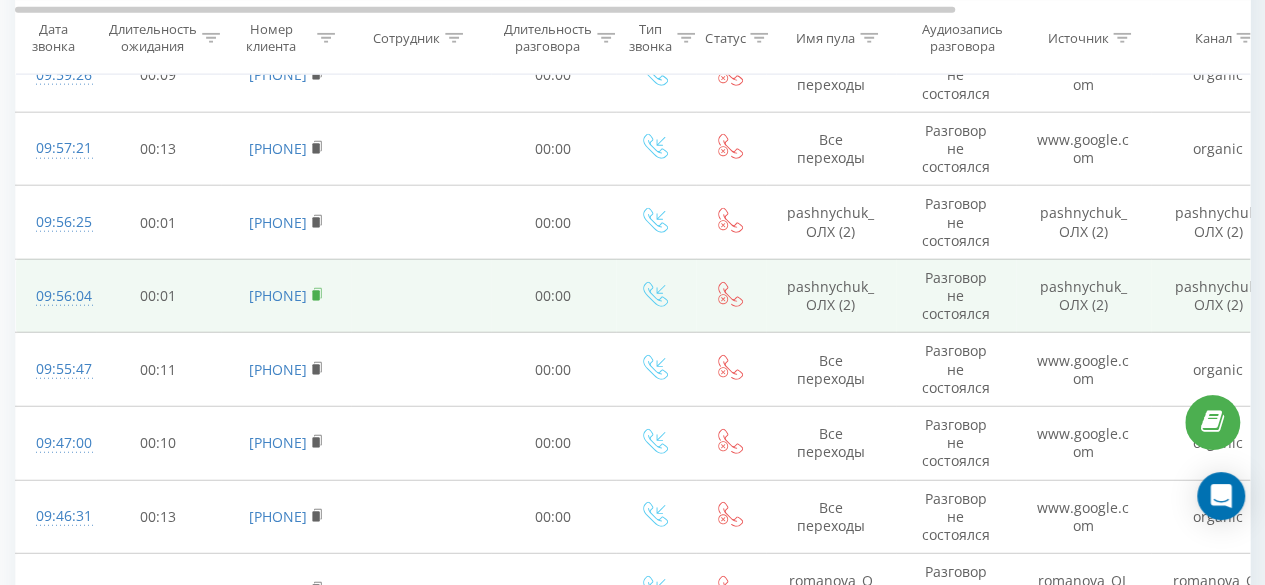 click 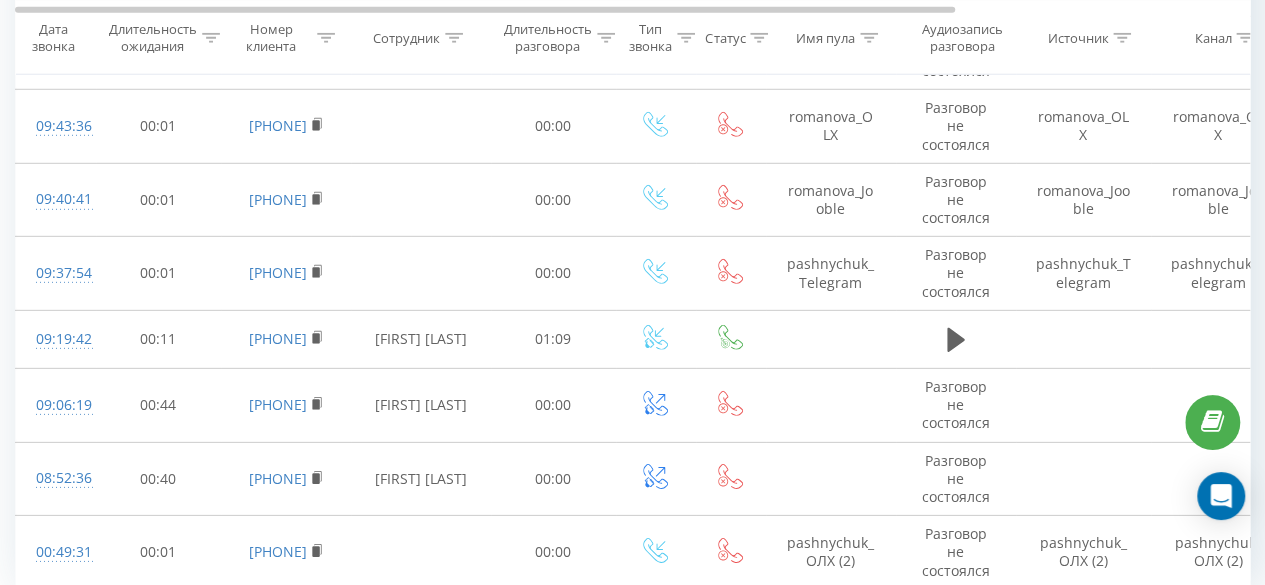scroll, scrollTop: 6714, scrollLeft: 0, axis: vertical 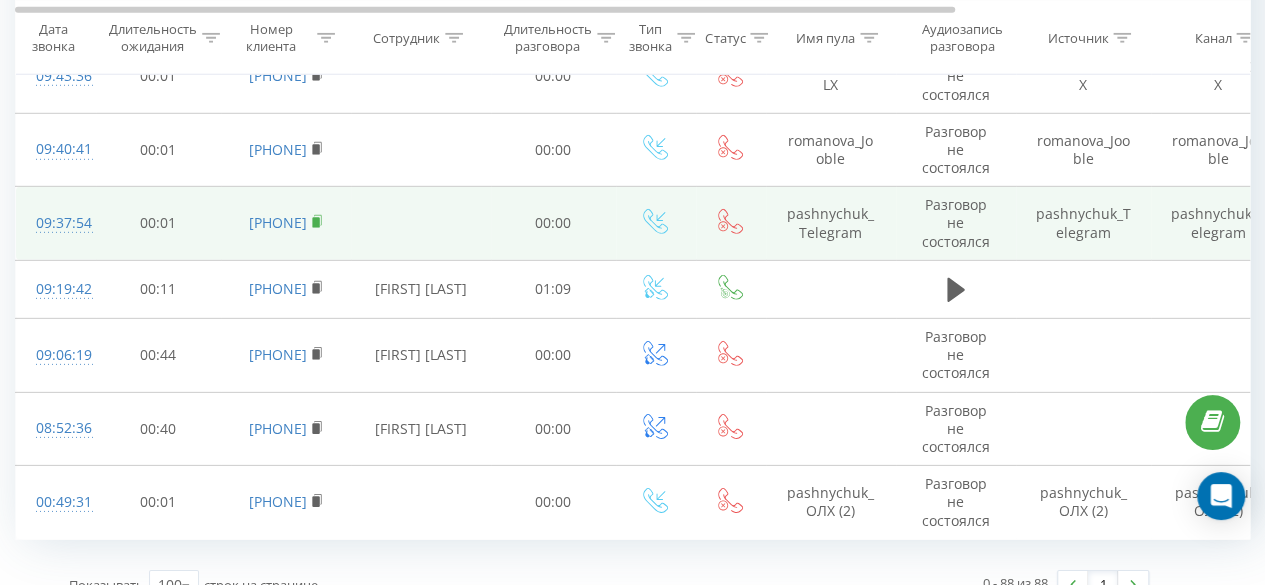 click 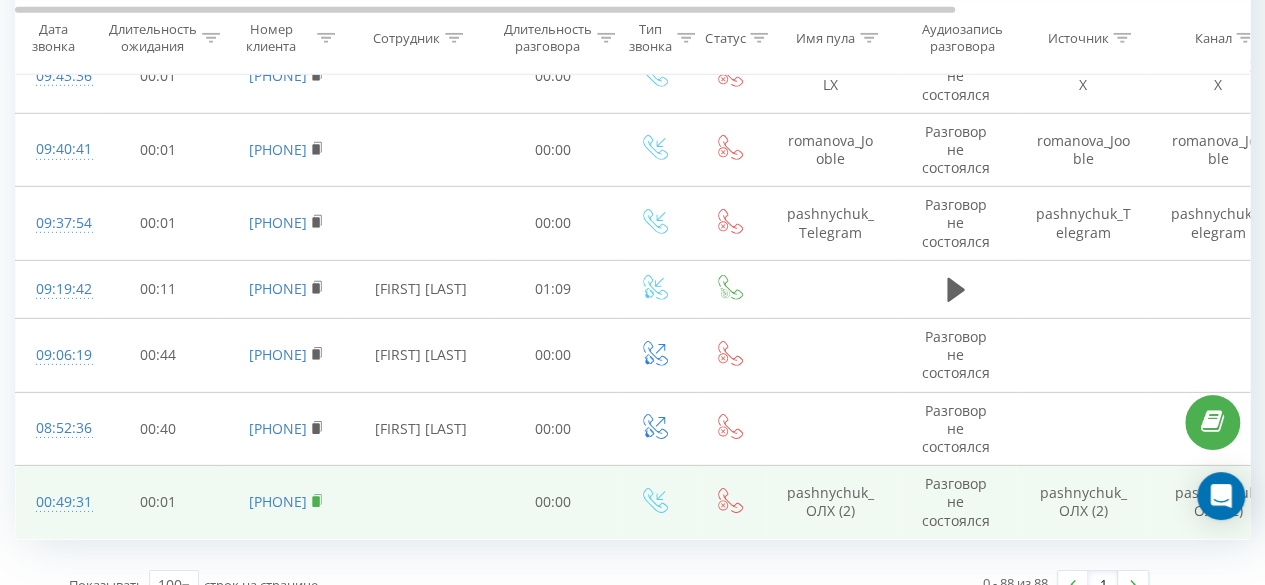 click 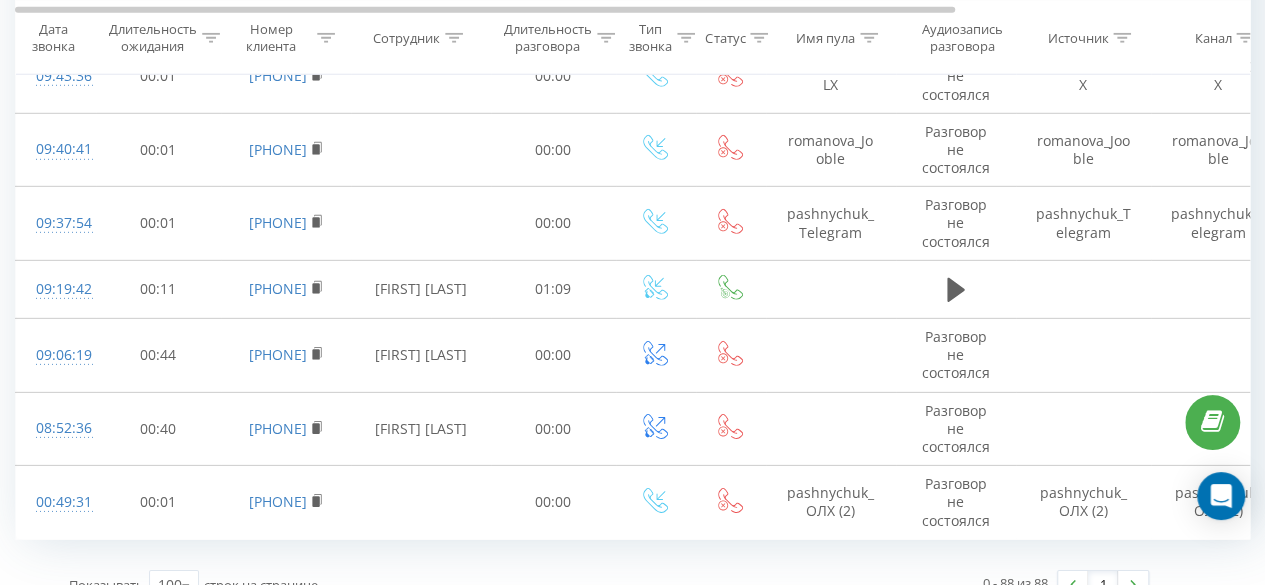 scroll, scrollTop: 0, scrollLeft: 0, axis: both 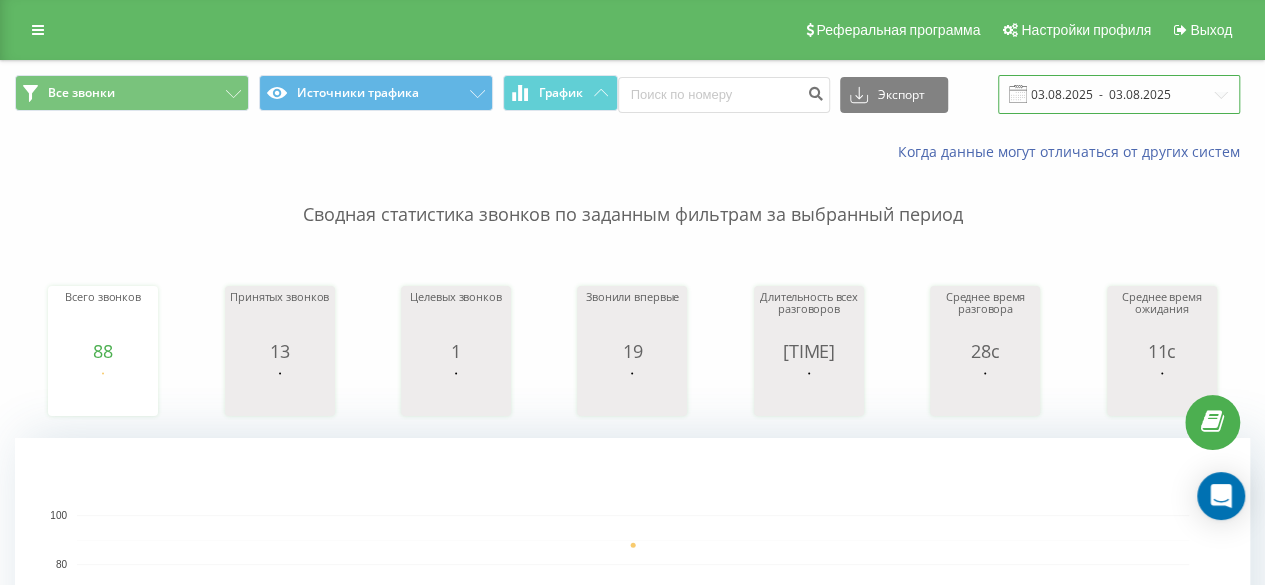 click on "03.08.2025  -  03.08.2025" at bounding box center [1119, 94] 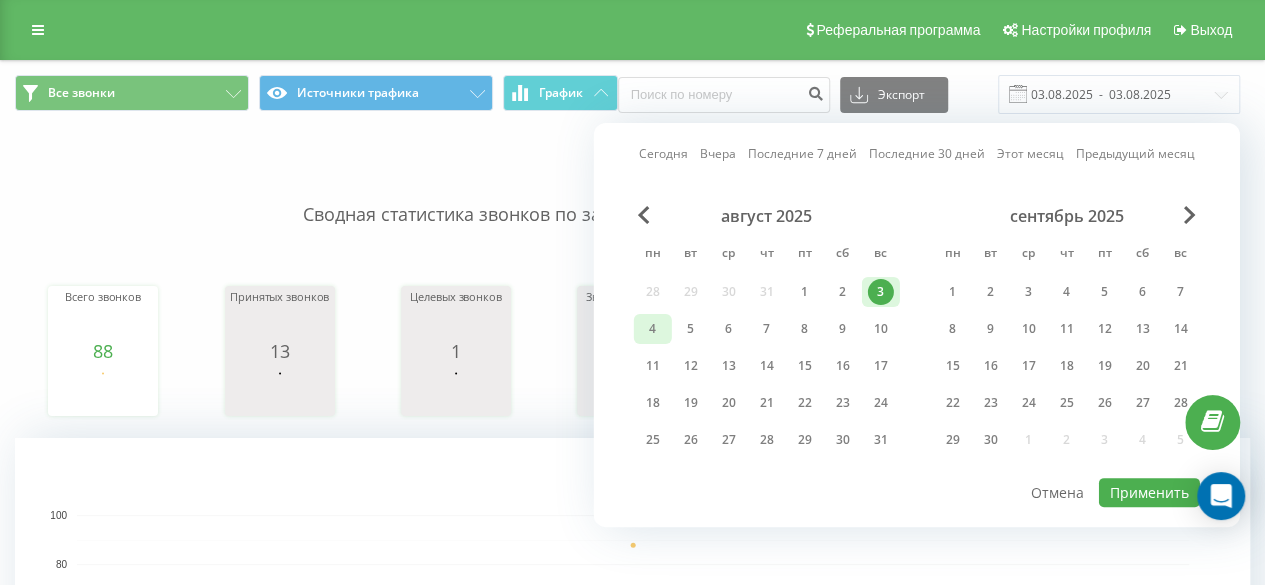 click on "4" at bounding box center (653, 329) 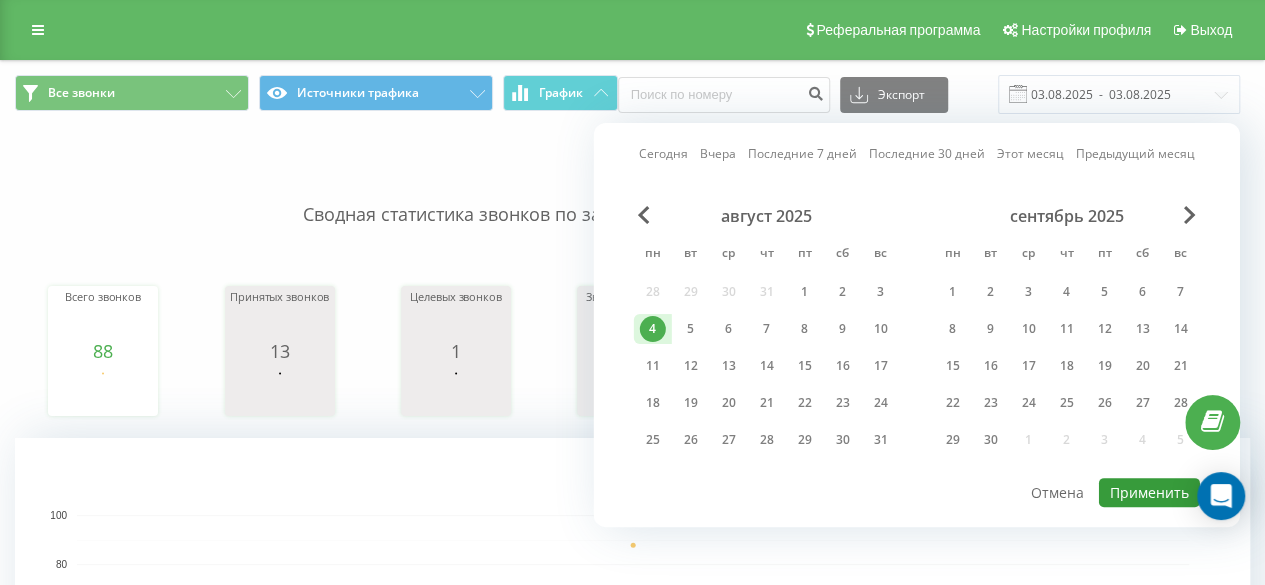 click on "Применить" at bounding box center [1149, 492] 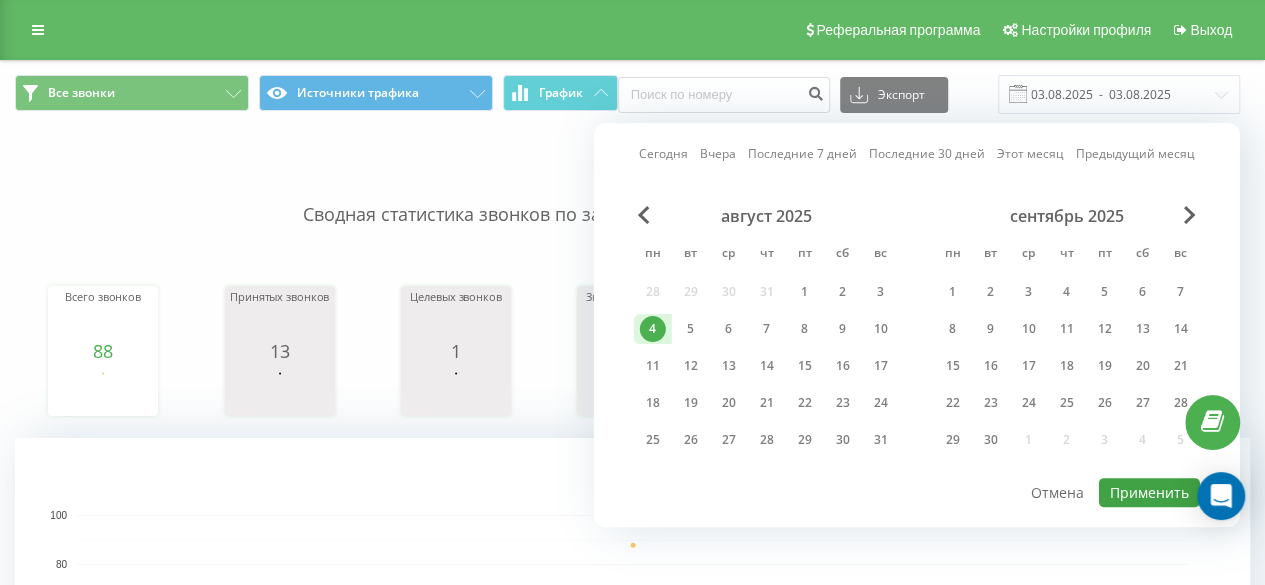 type on "04.08.2025  -  04.08.2025" 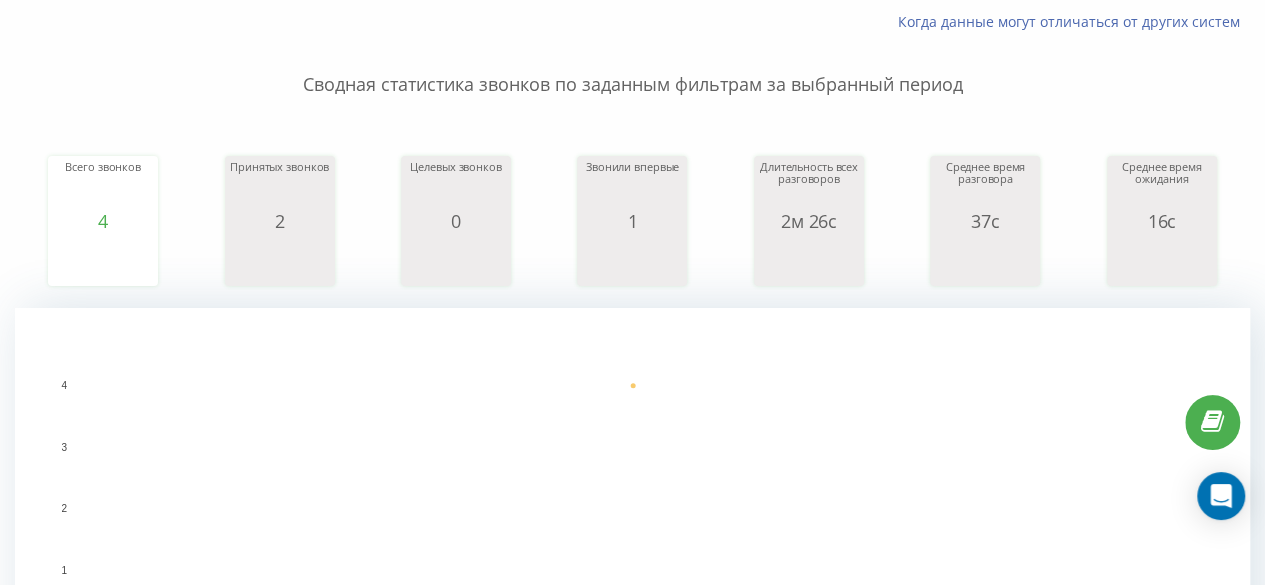 scroll, scrollTop: 100, scrollLeft: 0, axis: vertical 